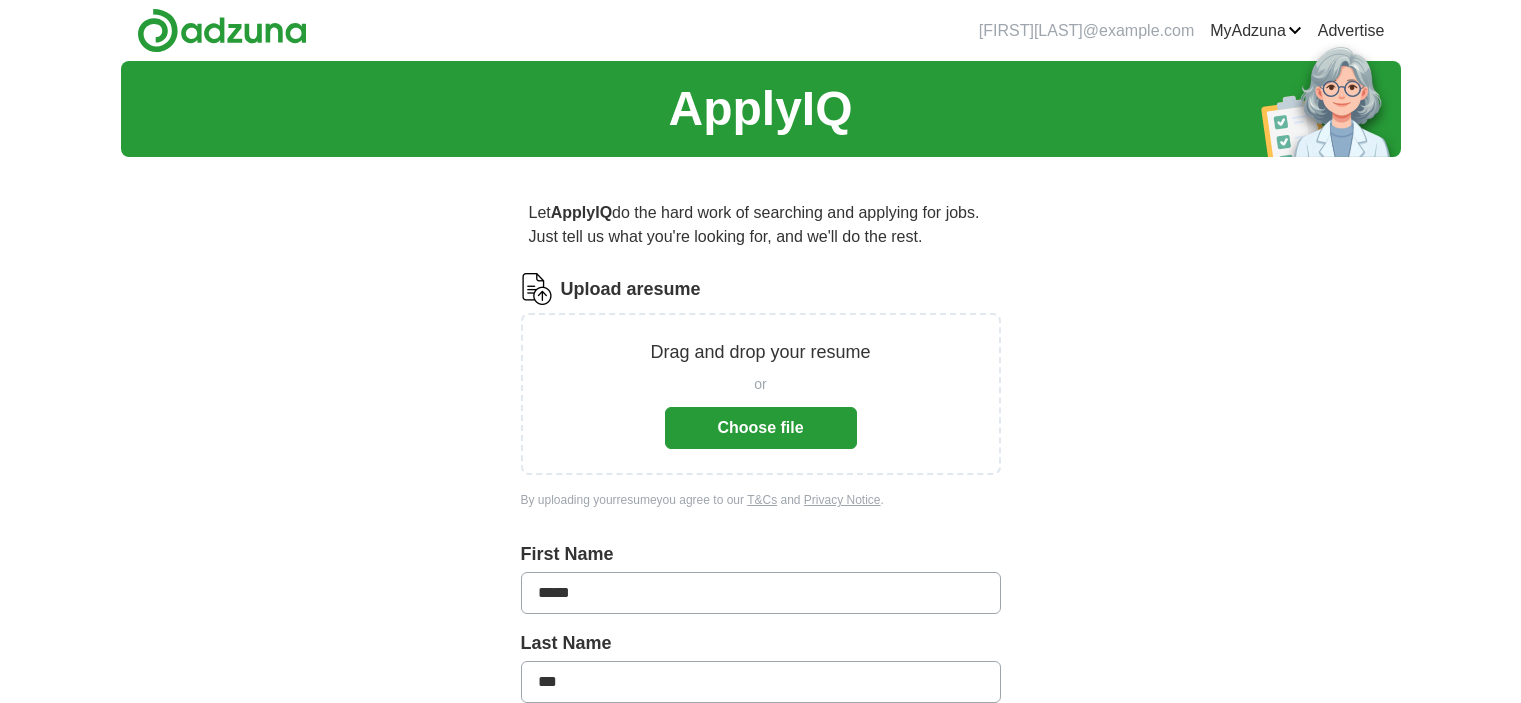scroll, scrollTop: 0, scrollLeft: 0, axis: both 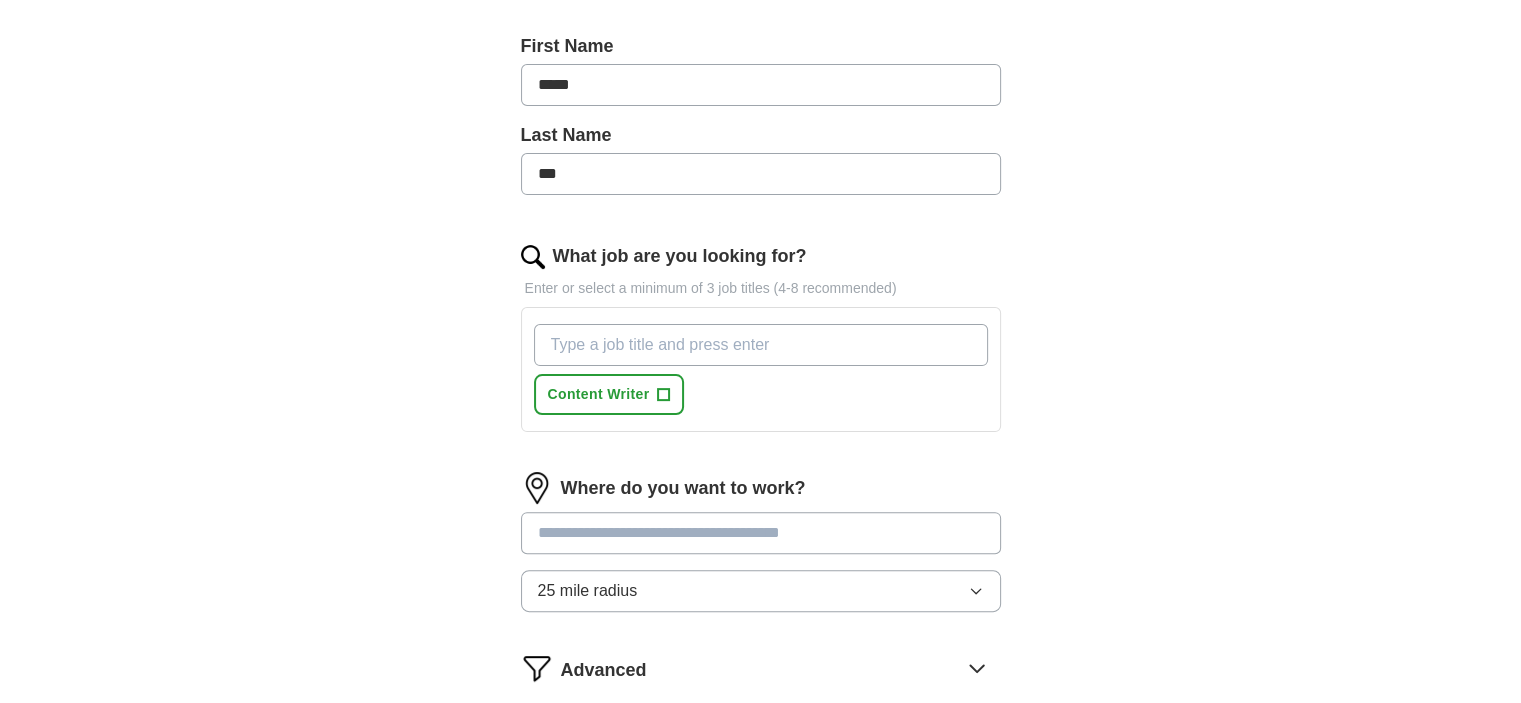 click on "What job are you looking for?" at bounding box center (761, 345) 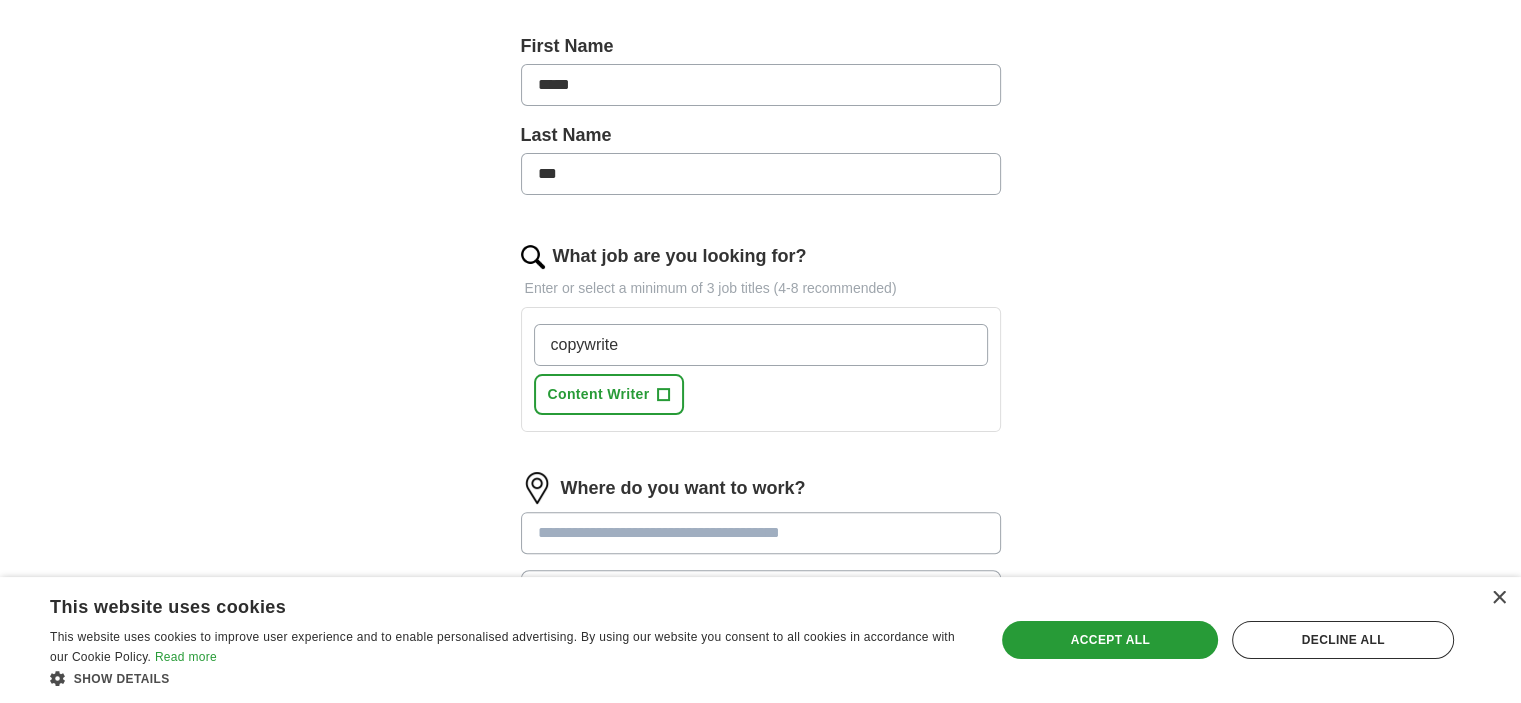 type on "copywriter" 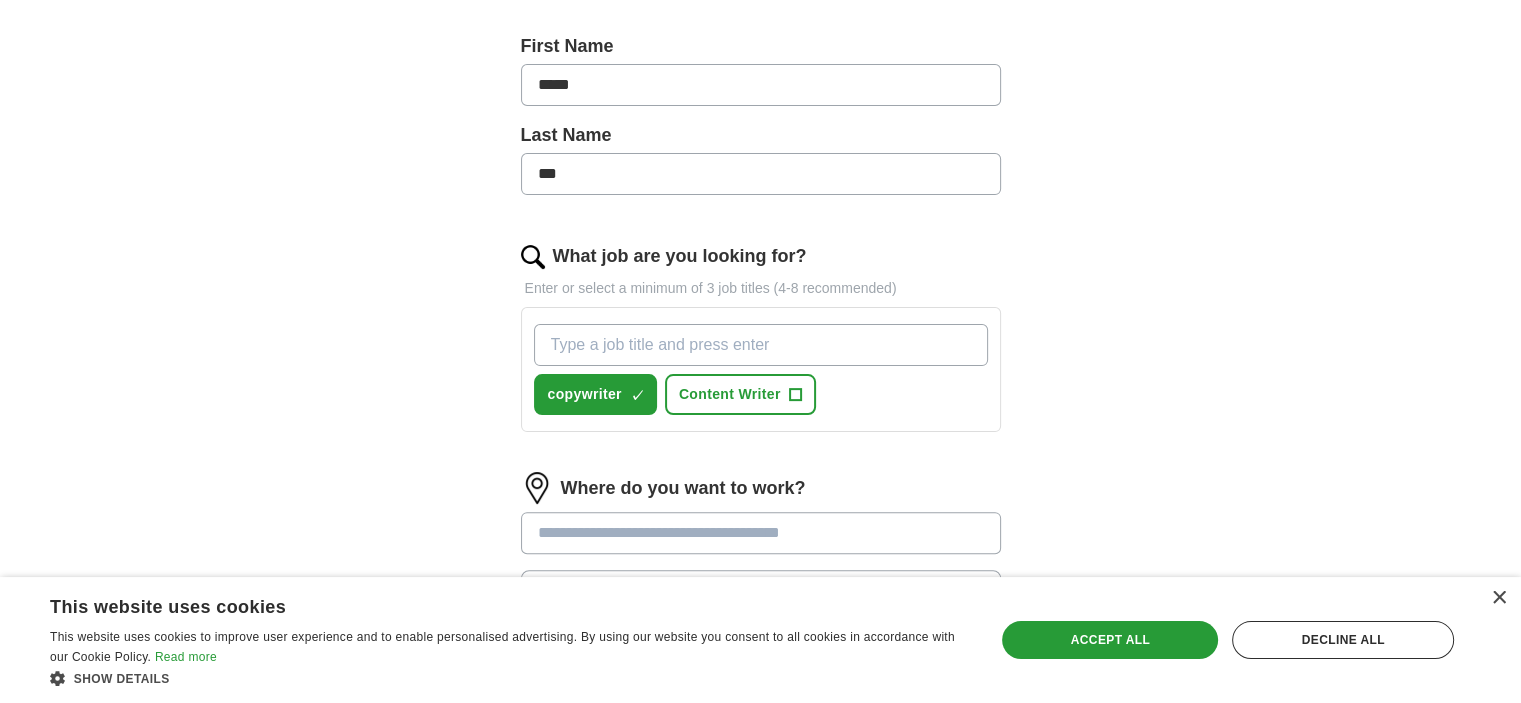 click on "What job are you looking for?" at bounding box center [761, 345] 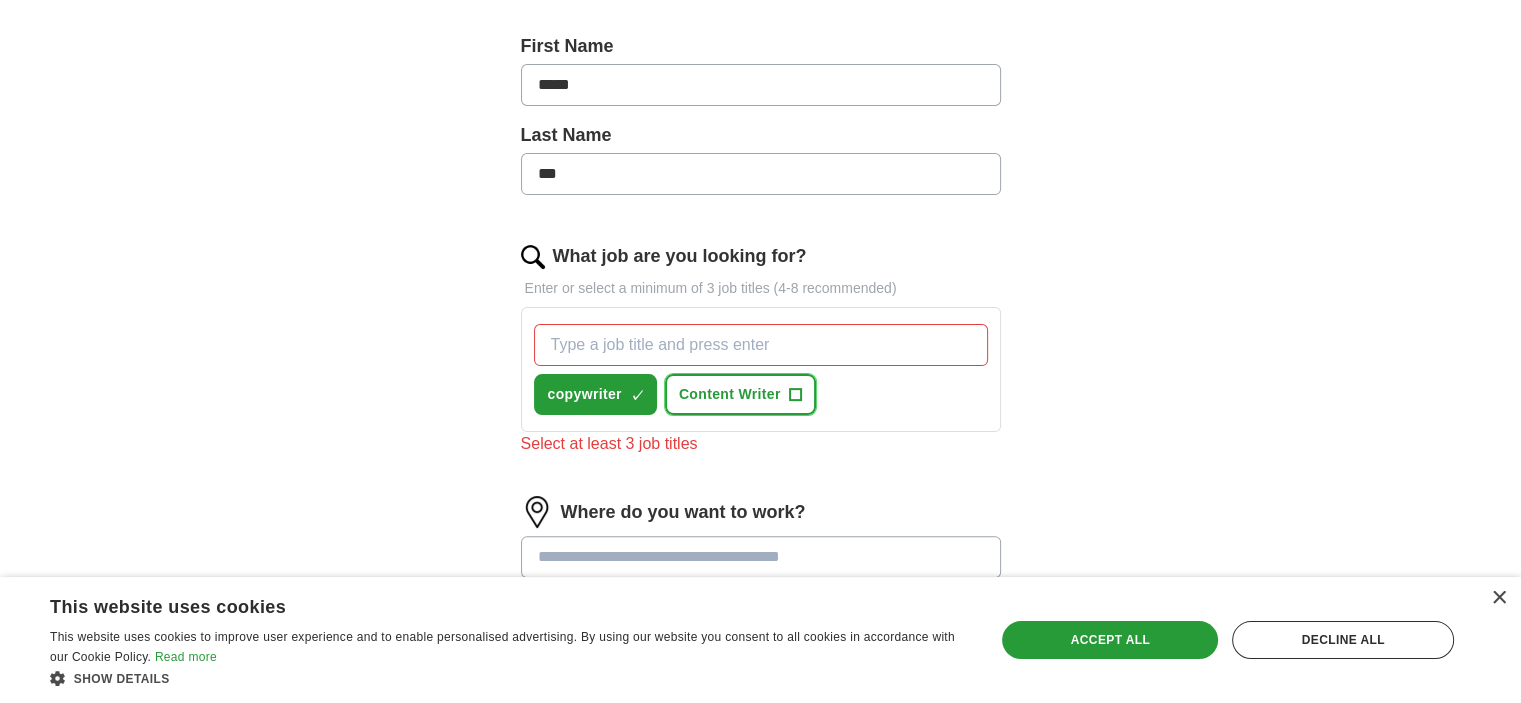 click on "+" at bounding box center [795, 395] 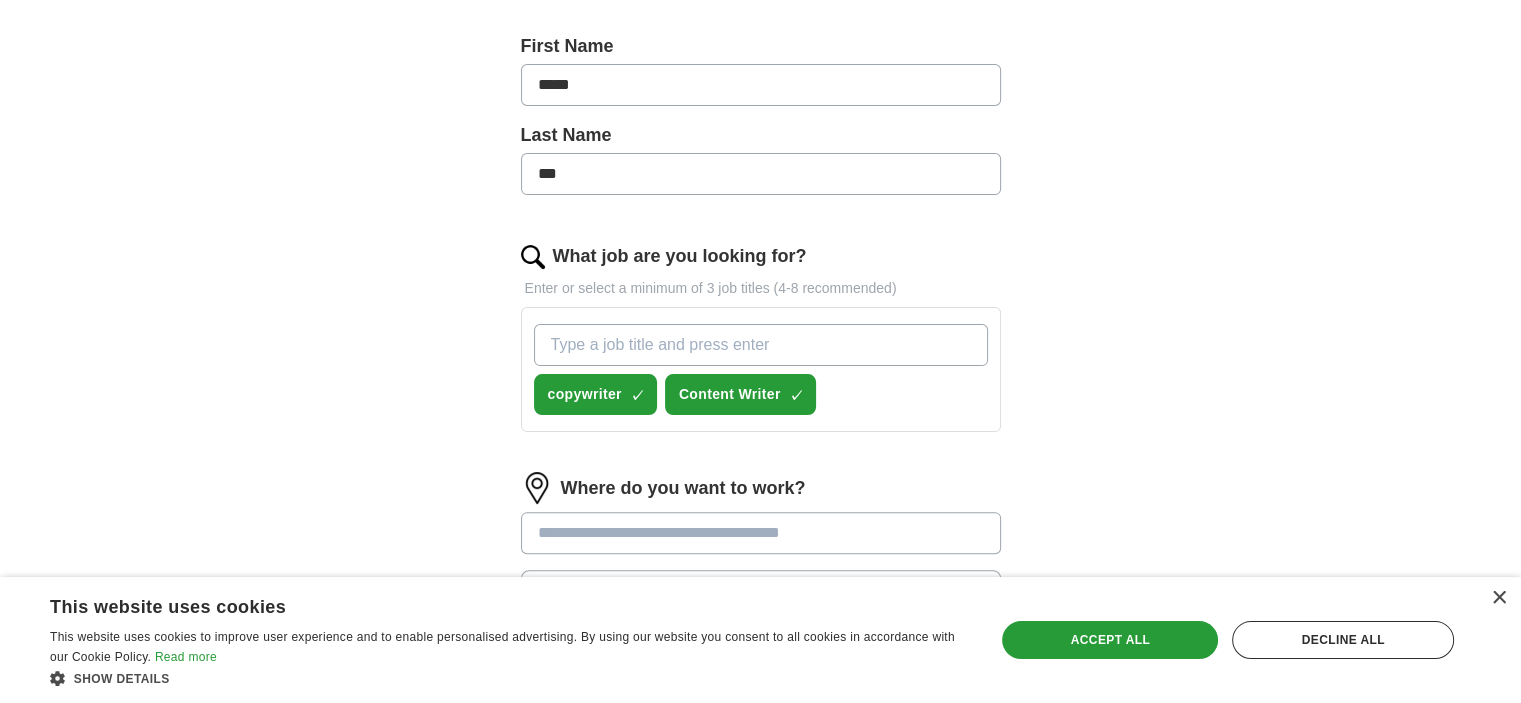 click on "What job are you looking for?" at bounding box center (761, 345) 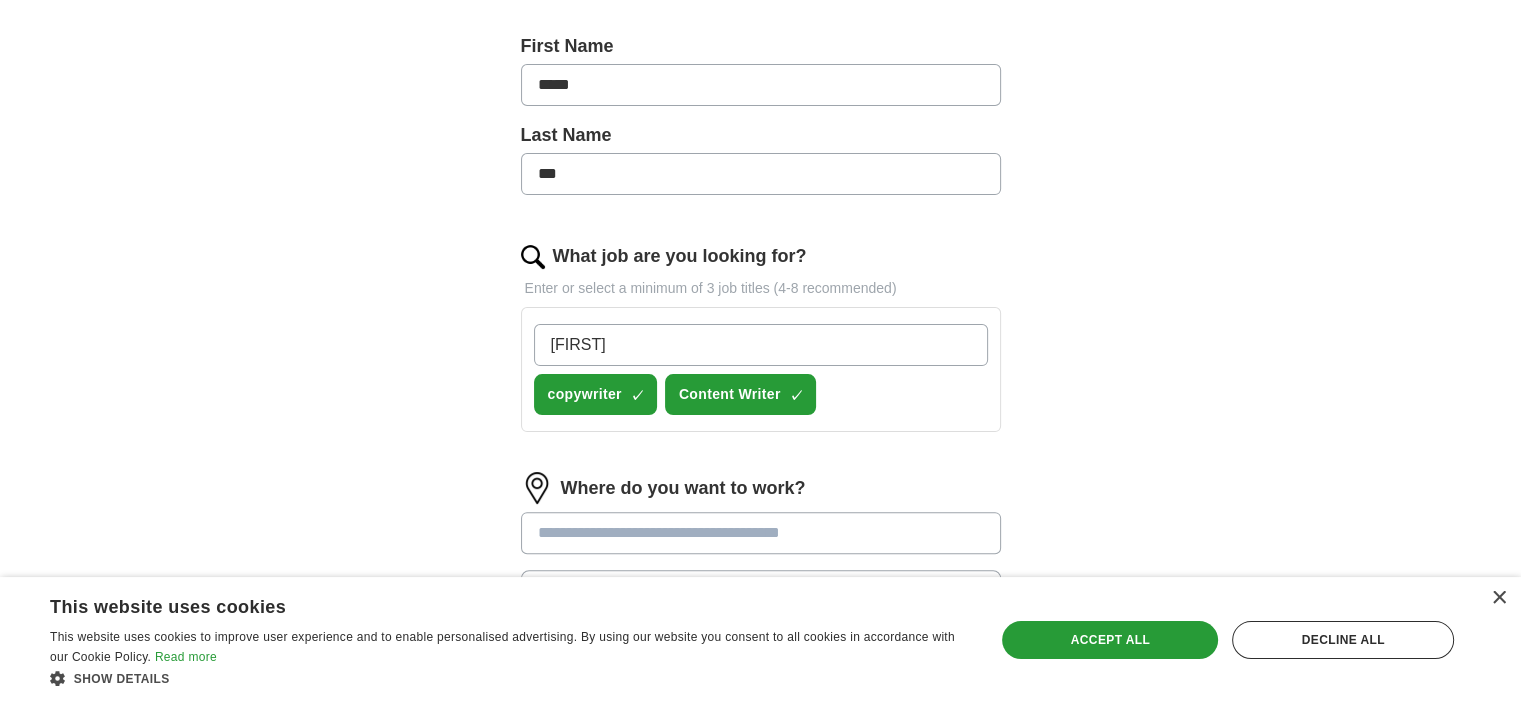 type on "Editor" 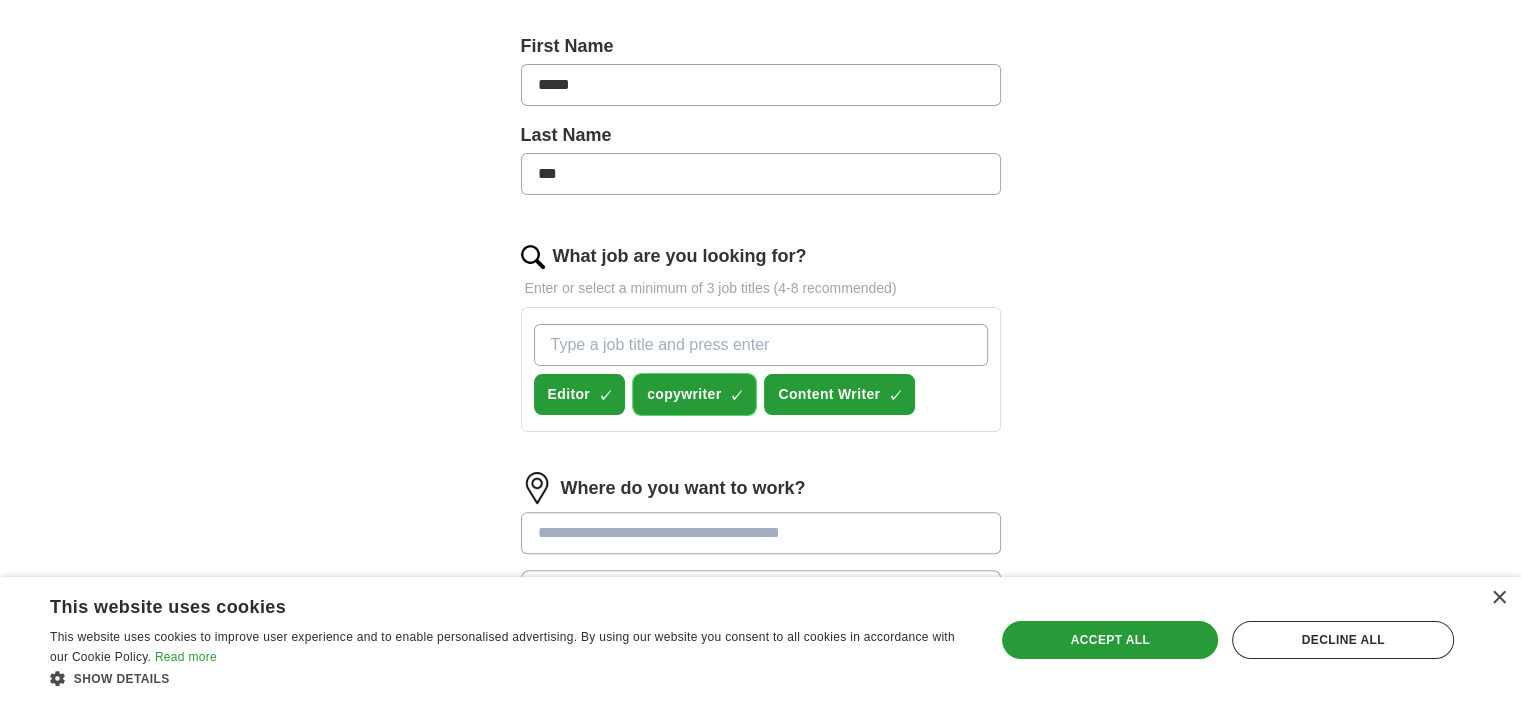 click on "×" at bounding box center (0, 0) 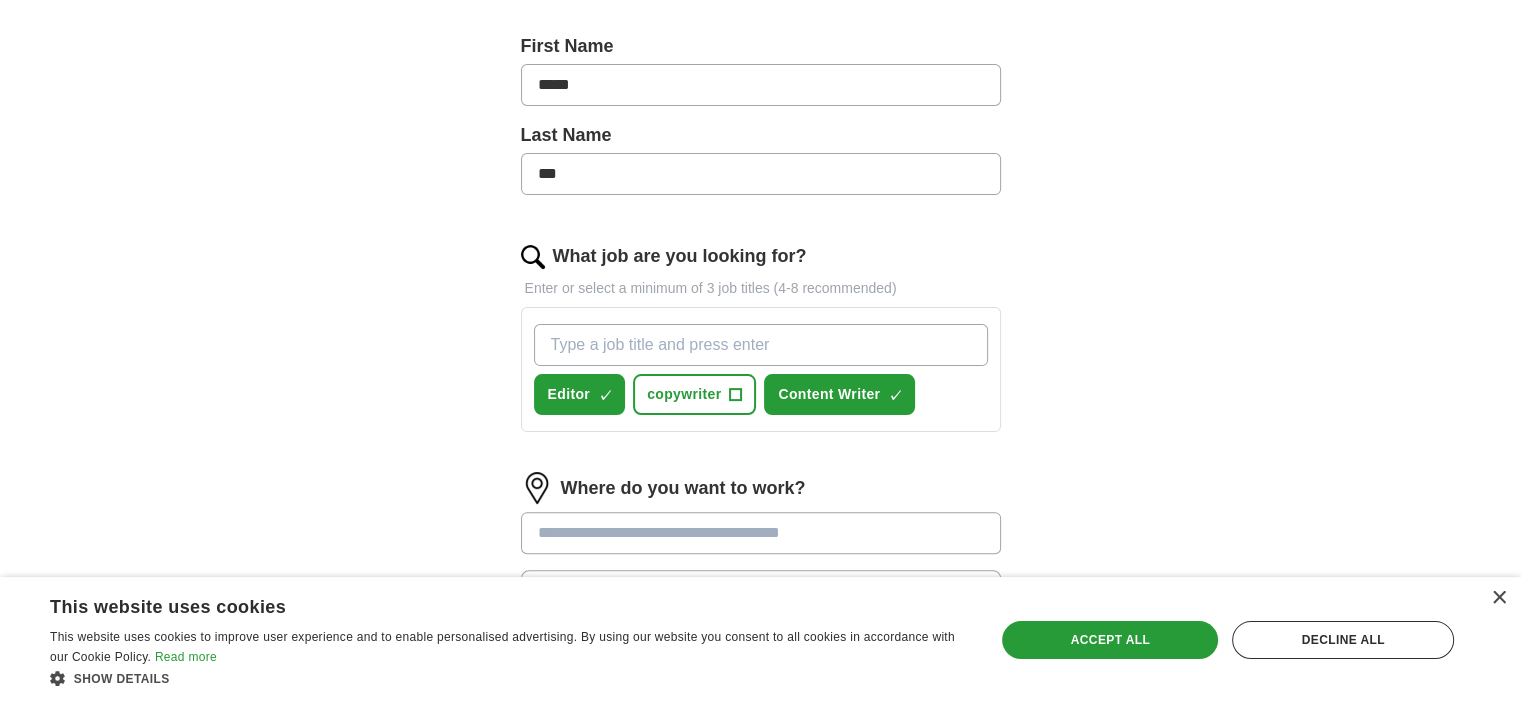 click on "What job are you looking for?" at bounding box center (761, 345) 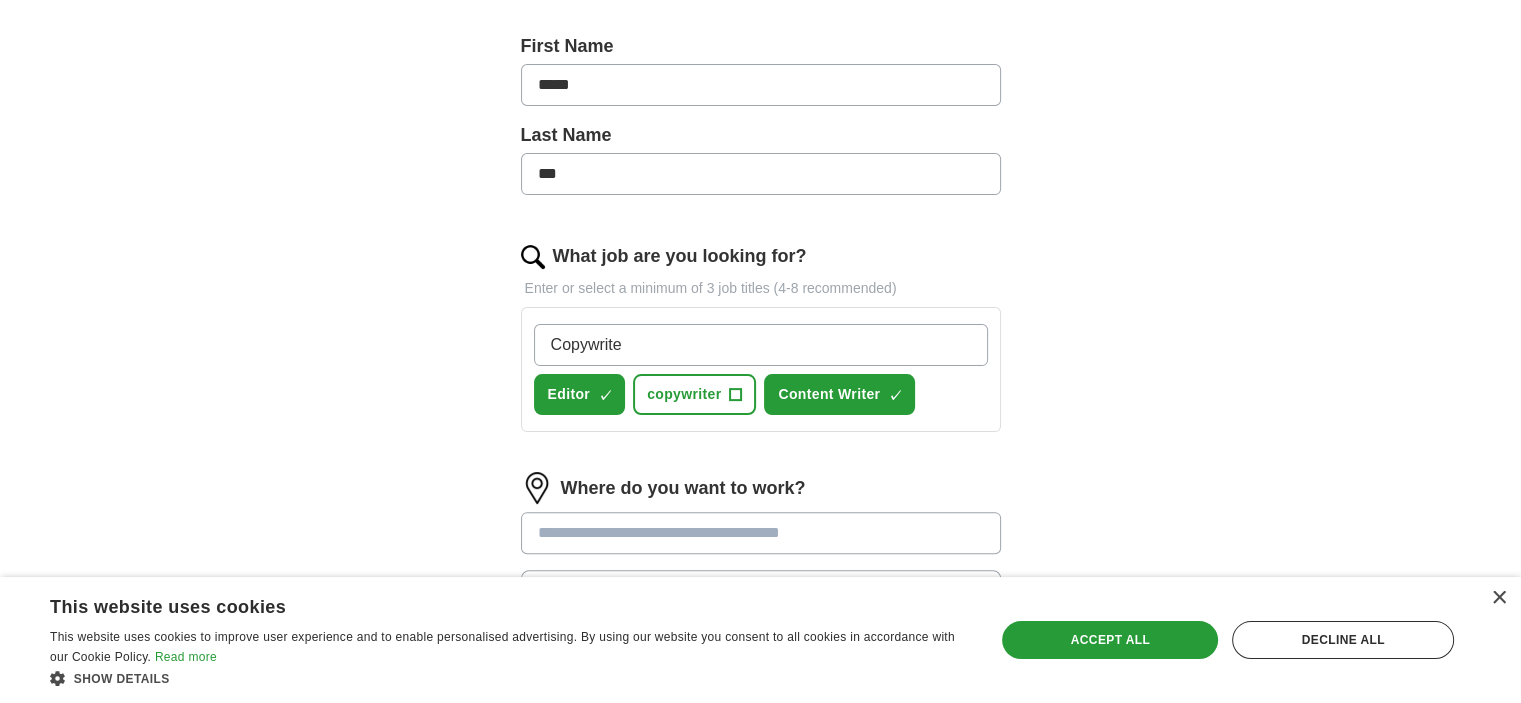 type on "Copywriter" 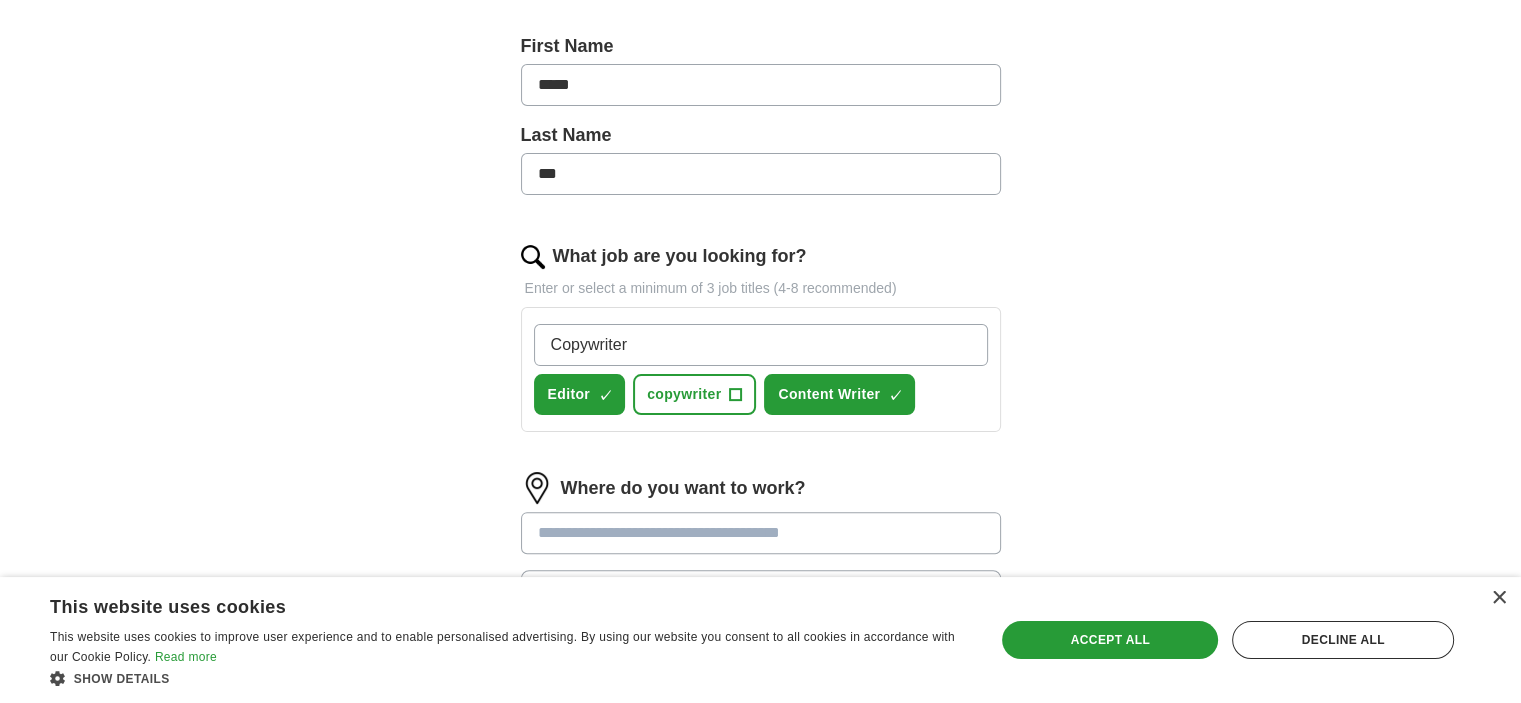 type 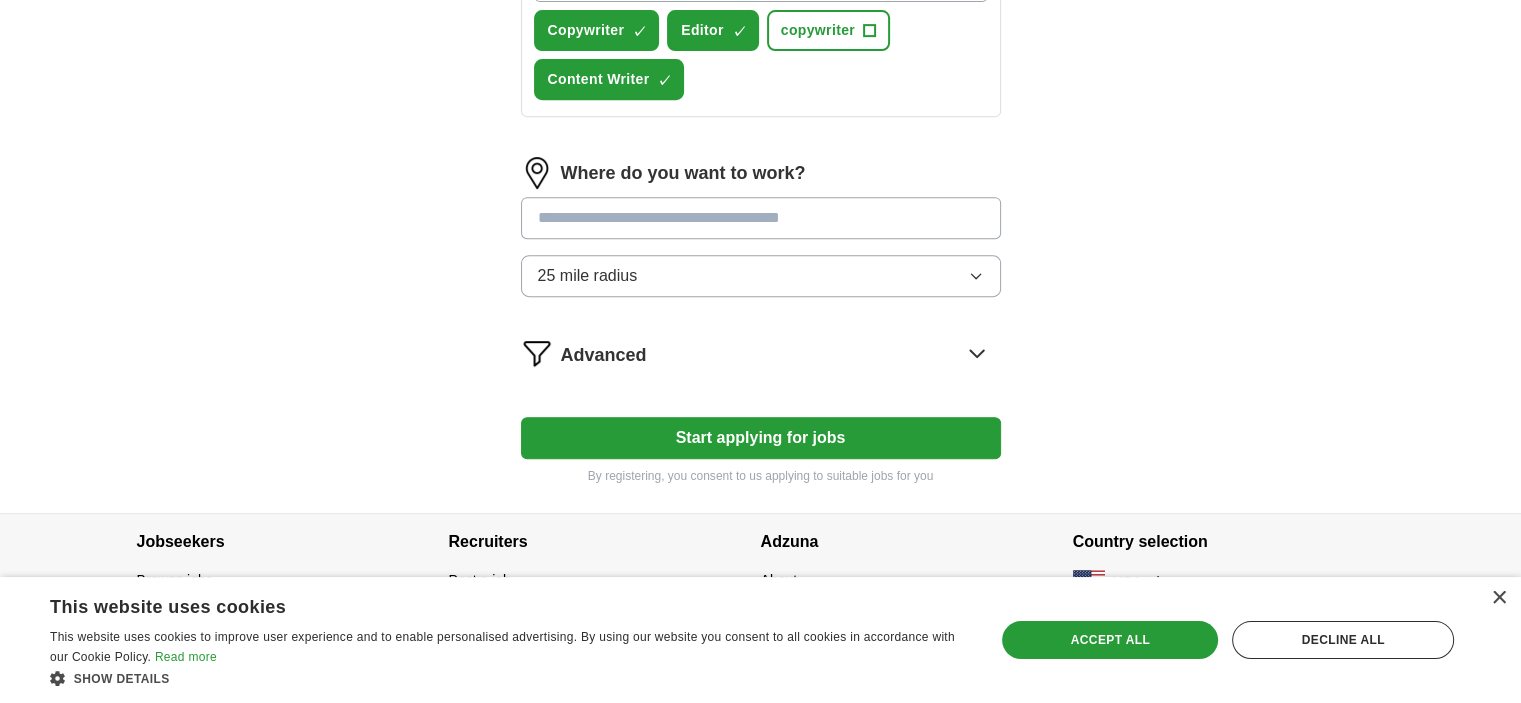 scroll, scrollTop: 874, scrollLeft: 0, axis: vertical 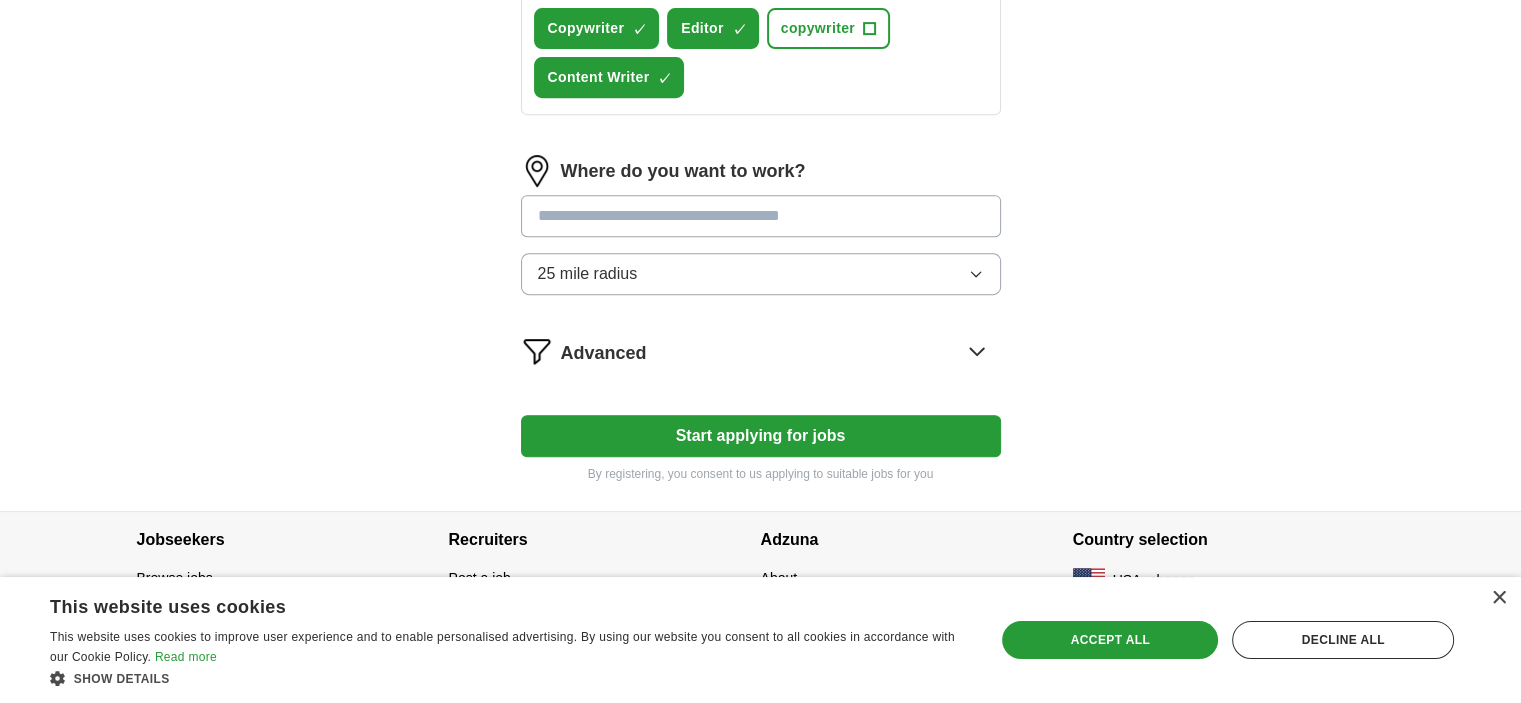 click at bounding box center (761, 216) 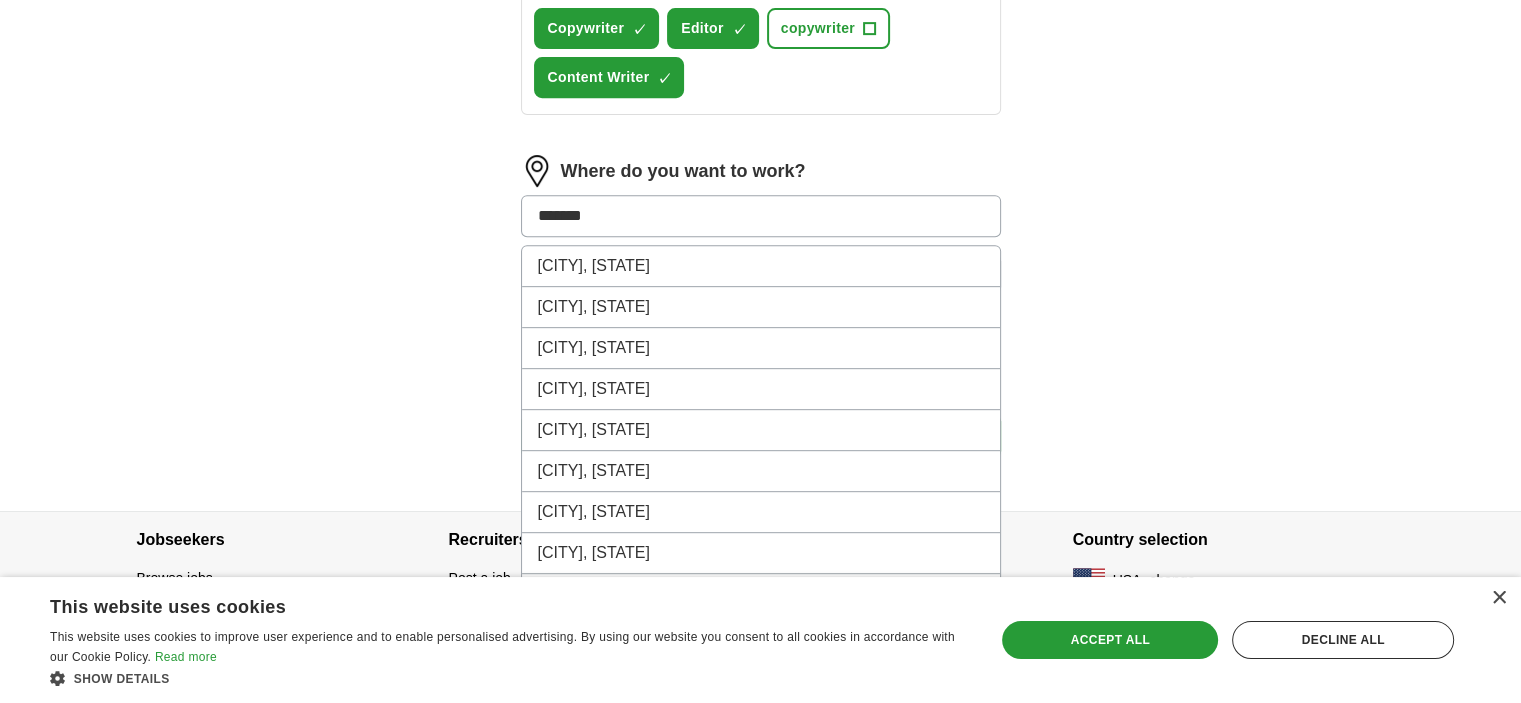 type on "******" 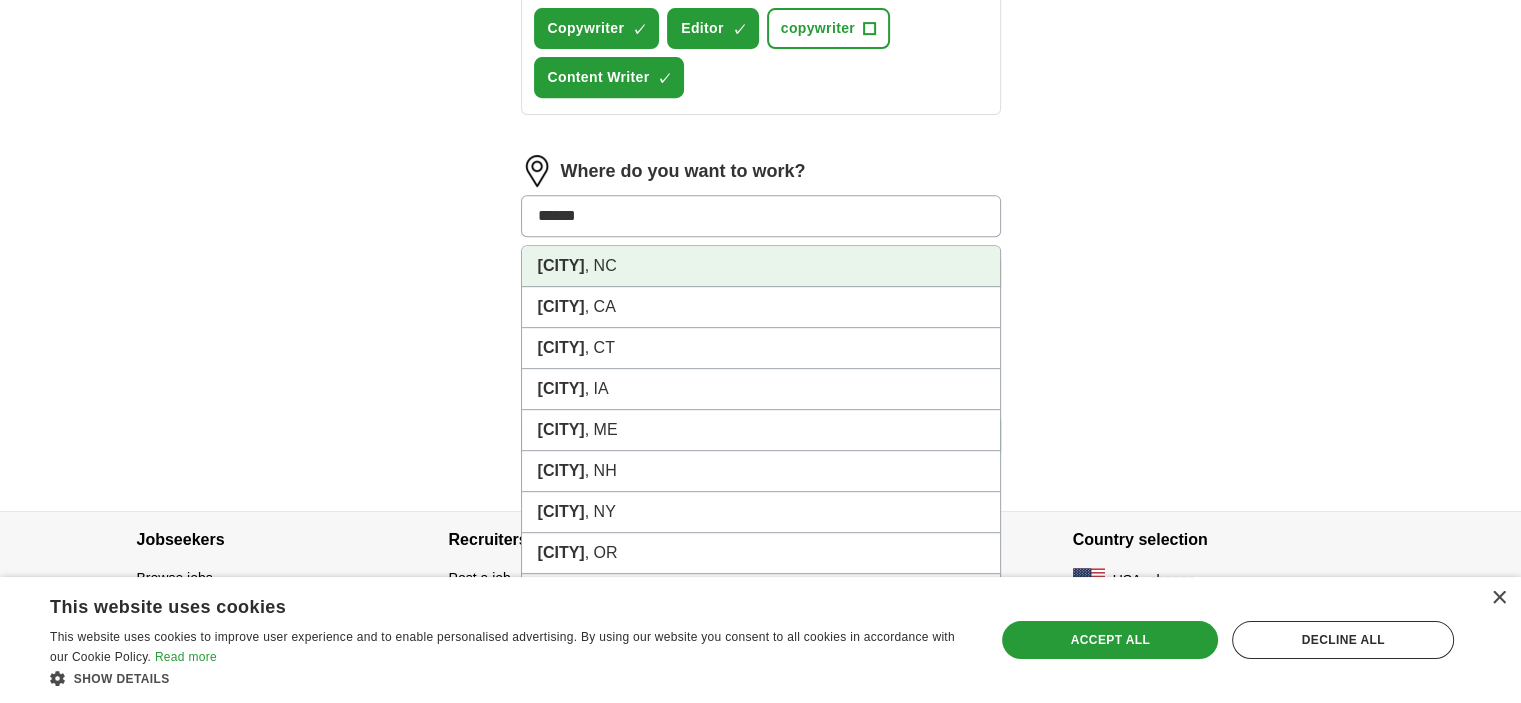 click on "[CITY]" at bounding box center [561, 265] 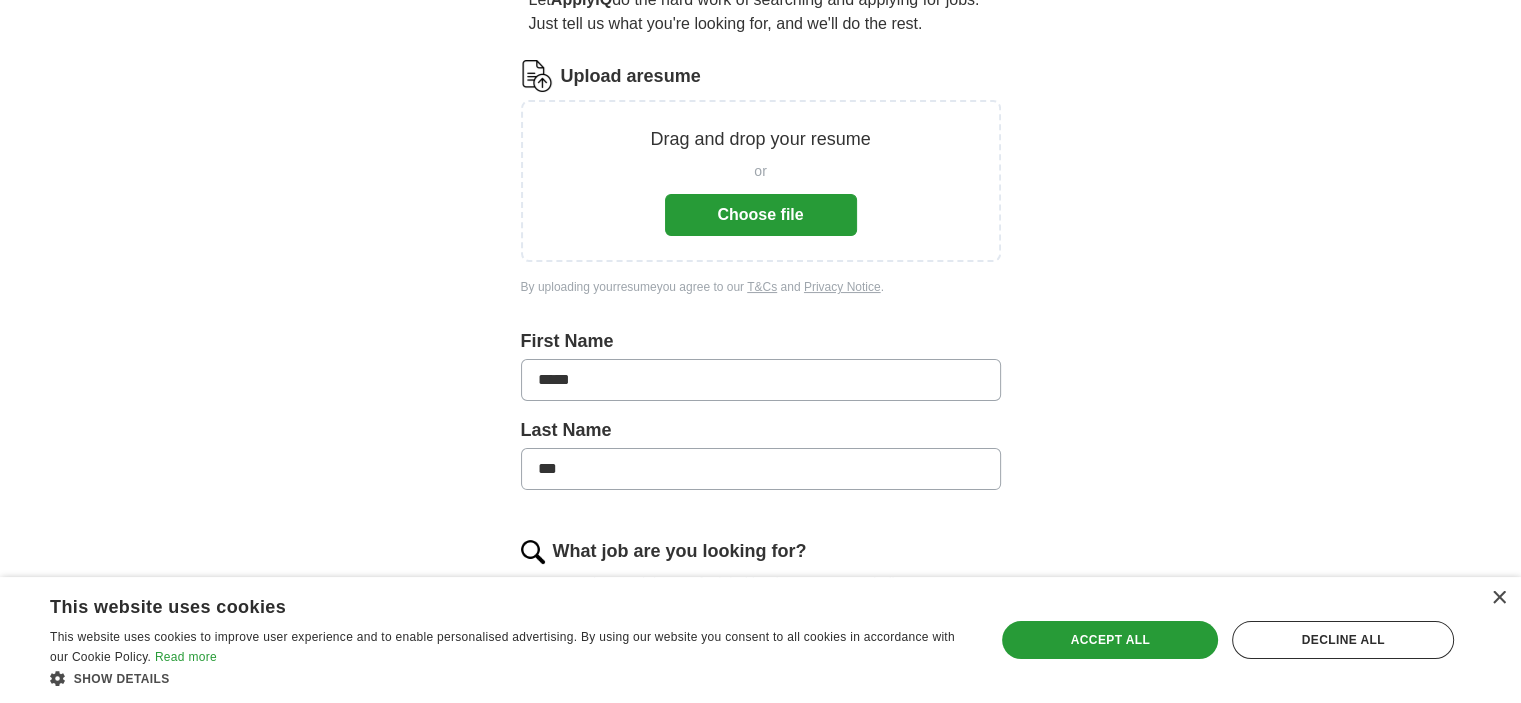 scroll, scrollTop: 212, scrollLeft: 0, axis: vertical 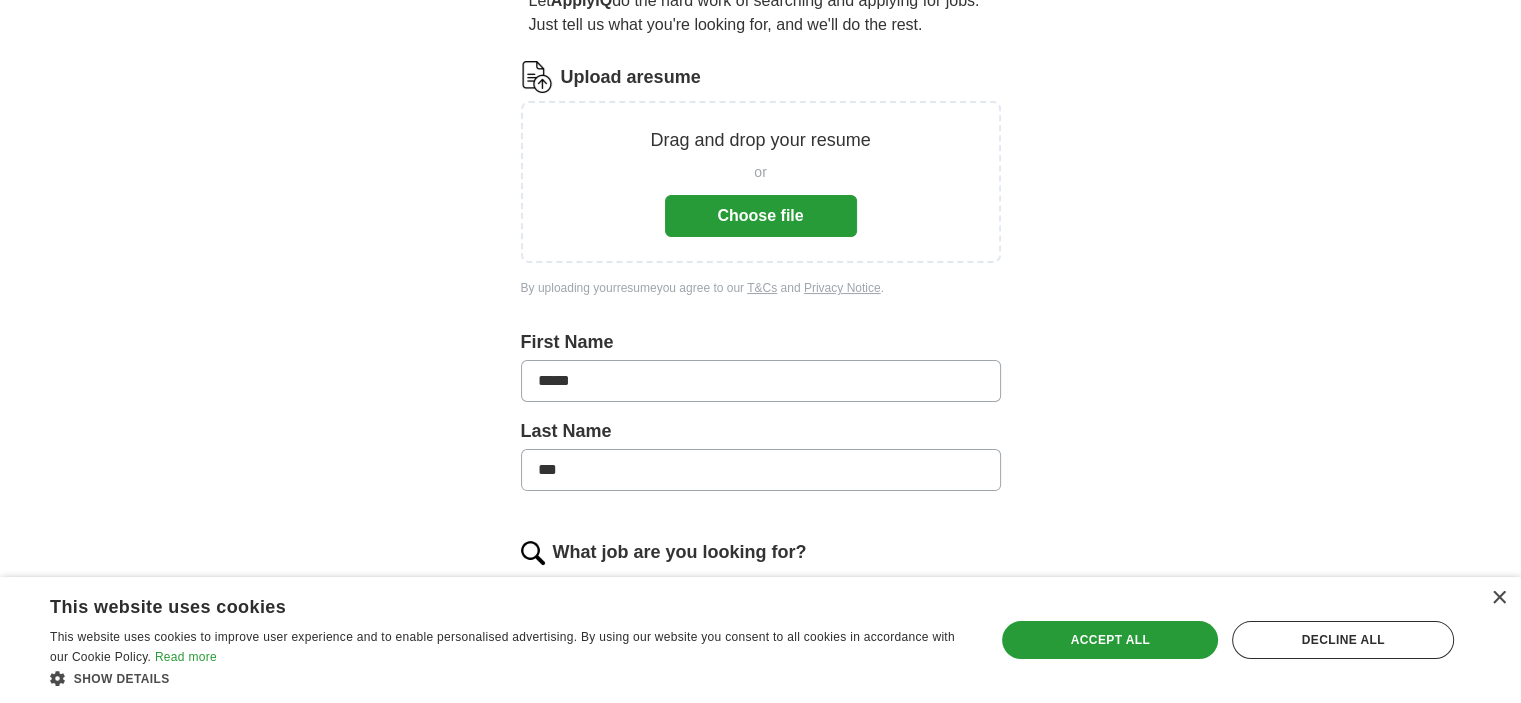 click on "Choose file" at bounding box center (761, 216) 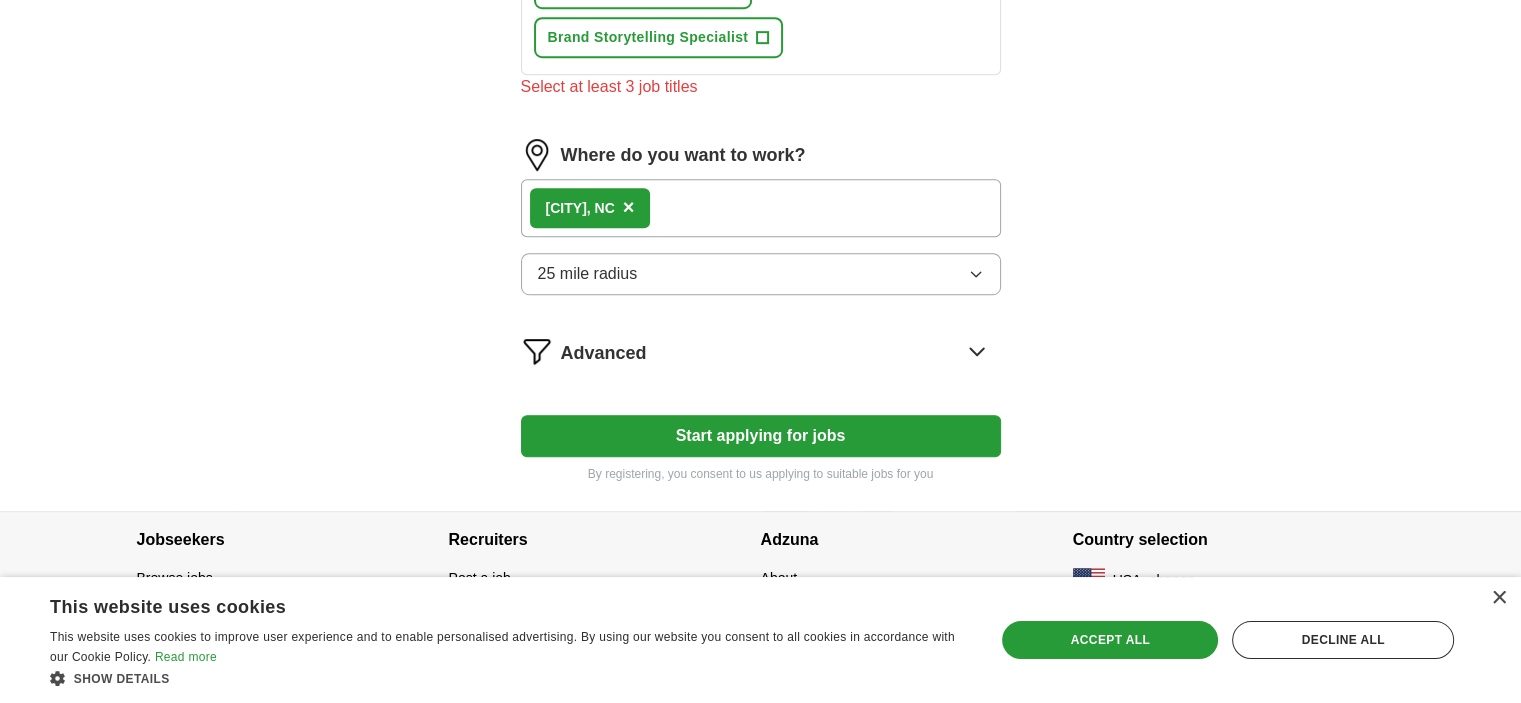 scroll, scrollTop: 1080, scrollLeft: 0, axis: vertical 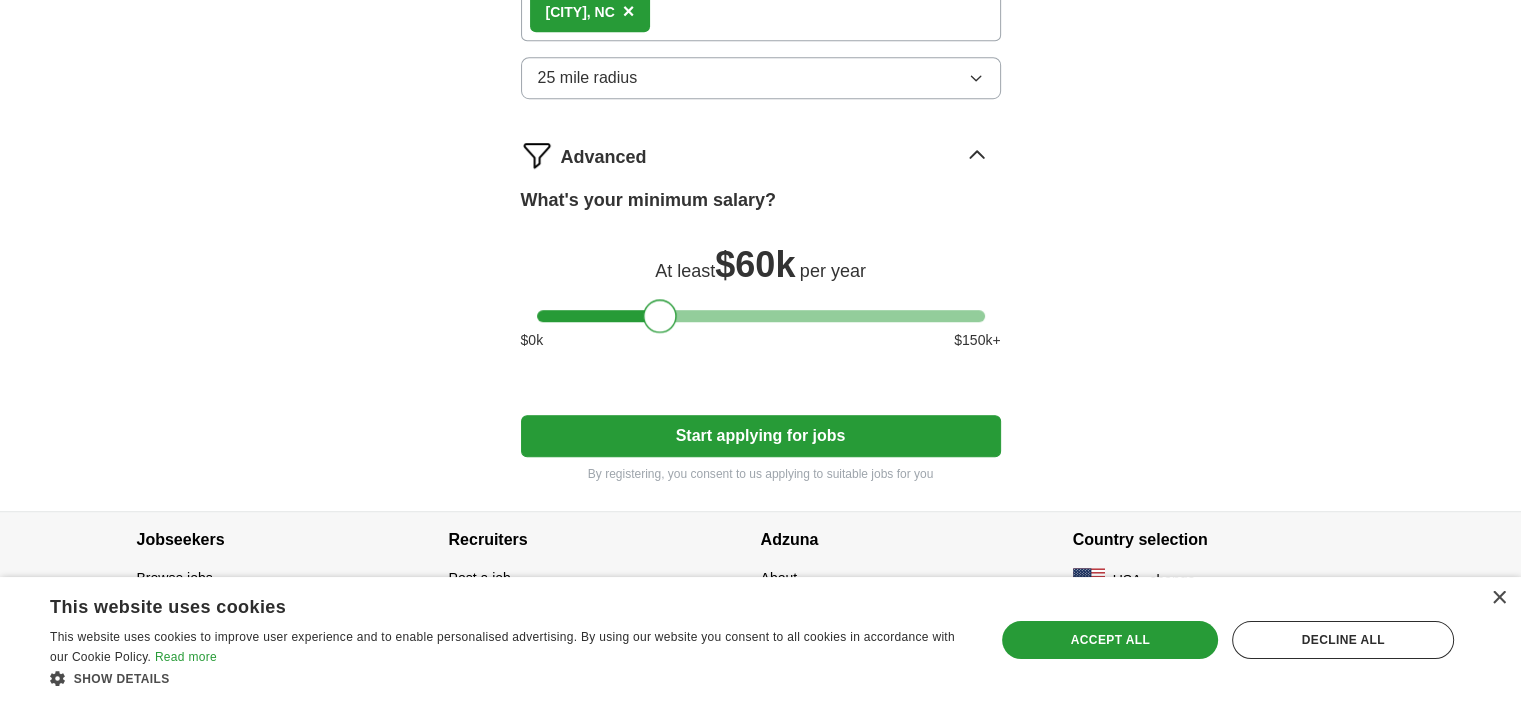 drag, startPoint x: 553, startPoint y: 298, endPoint x: 660, endPoint y: 304, distance: 107.16809 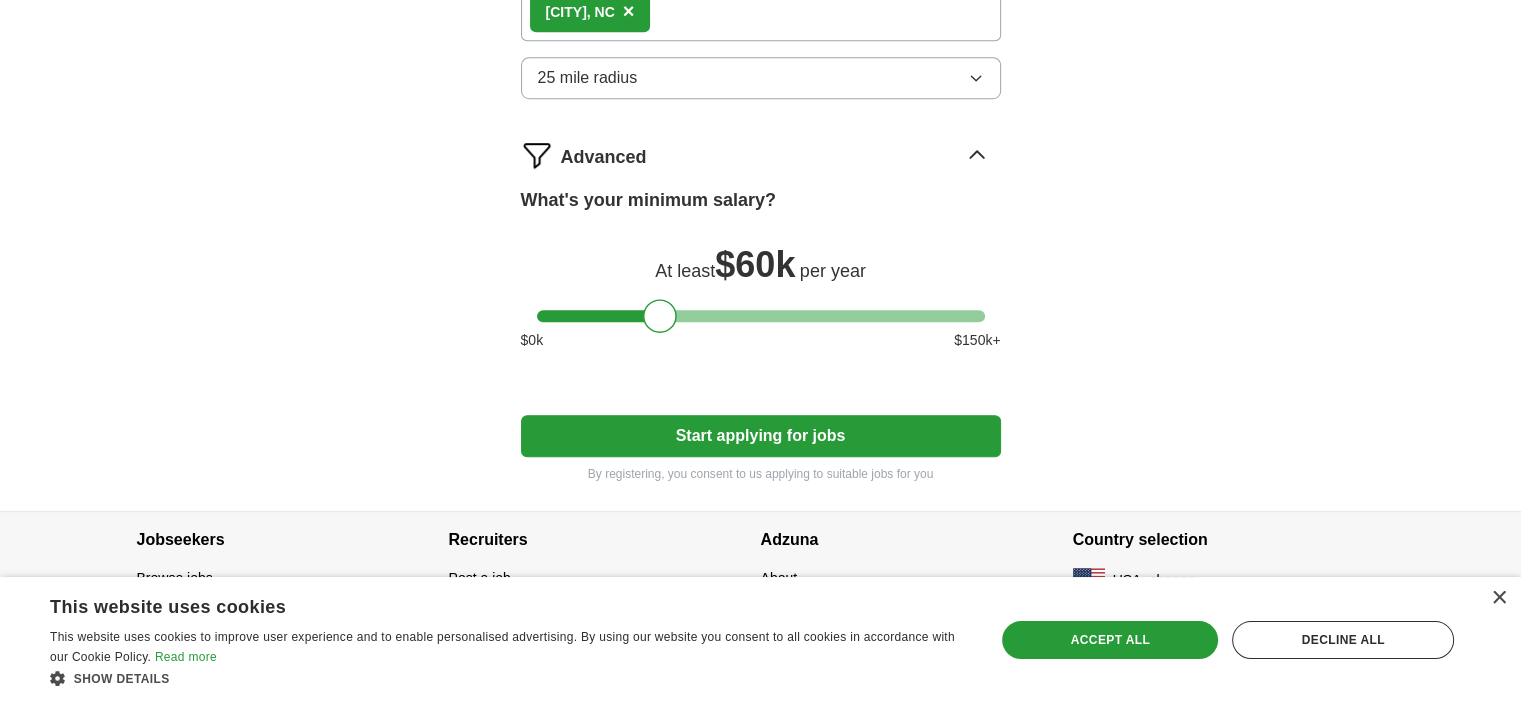 click on "ApplyIQ Let  ApplyIQ  do the hard work of searching and applying for jobs. Just tell us what you're looking for, and we'll do the rest. Select a resume [FIRST] [LAST] resume.pdf [DATE], [TIME] Upload a different  resume By uploading your  resume  you agree to our   T&Cs   and   Privacy Notice . First Name [FIRST] Last Name [LAST] What job are you looking for? Enter or select a minimum of 3 job titles (4-8 recommended) B2B Content Specialist + Senior Content Strategist + Digital Content Manager + Content Marketing Manager + Content Writer + Communications Manager + Content Director + Managing Editor + Editorial Director + Financial Content Writer + Brand Storytelling Specialist + Select at least 3 job titles Where do you want to work? [CITY] , [STATE] × 25 mile radius Advanced What's your minimum salary? At least  $ 60k   per year $ 0 k $ 150 k+ Start applying for jobs By registering, you consent to us applying to suitable jobs for you" at bounding box center (761, -352) 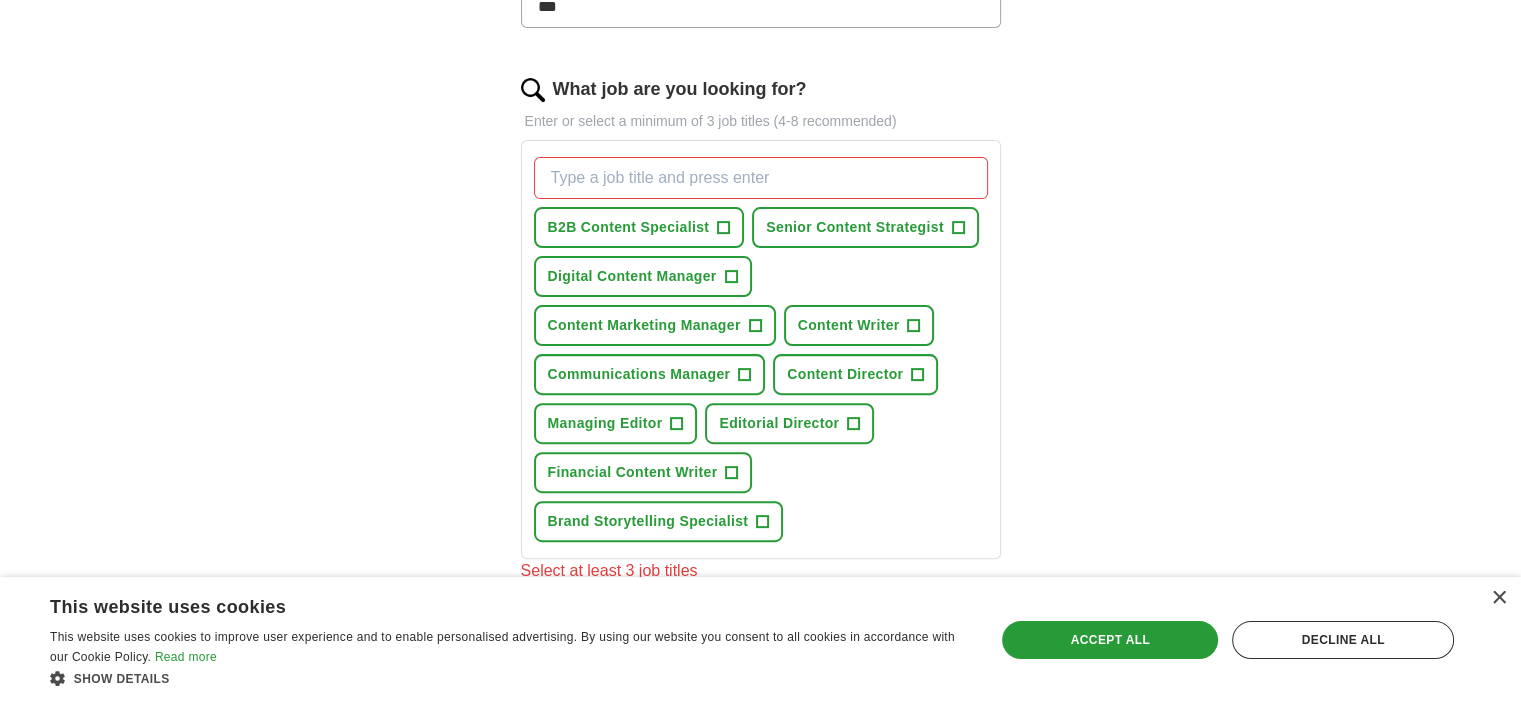 scroll, scrollTop: 592, scrollLeft: 0, axis: vertical 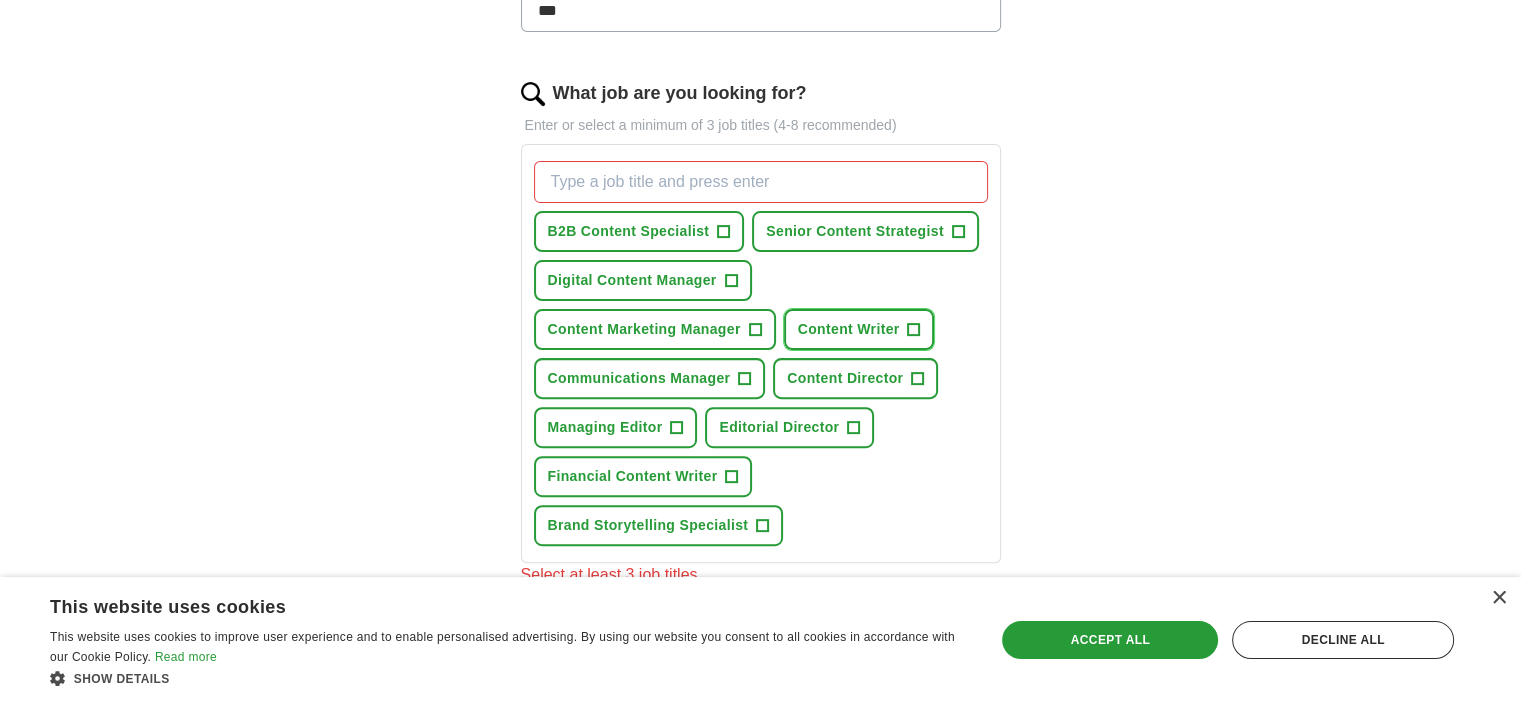 click on "+" at bounding box center (914, 330) 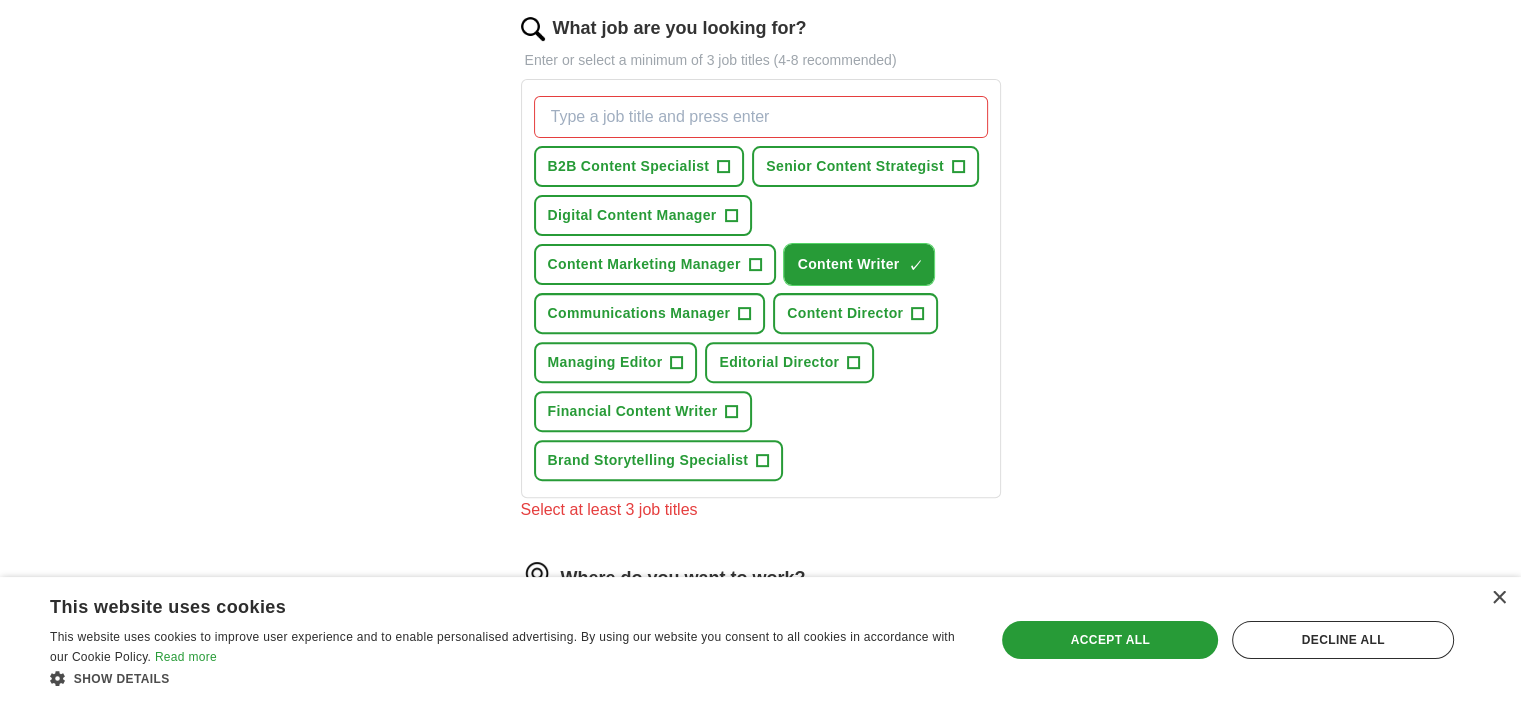 scroll, scrollTop: 652, scrollLeft: 0, axis: vertical 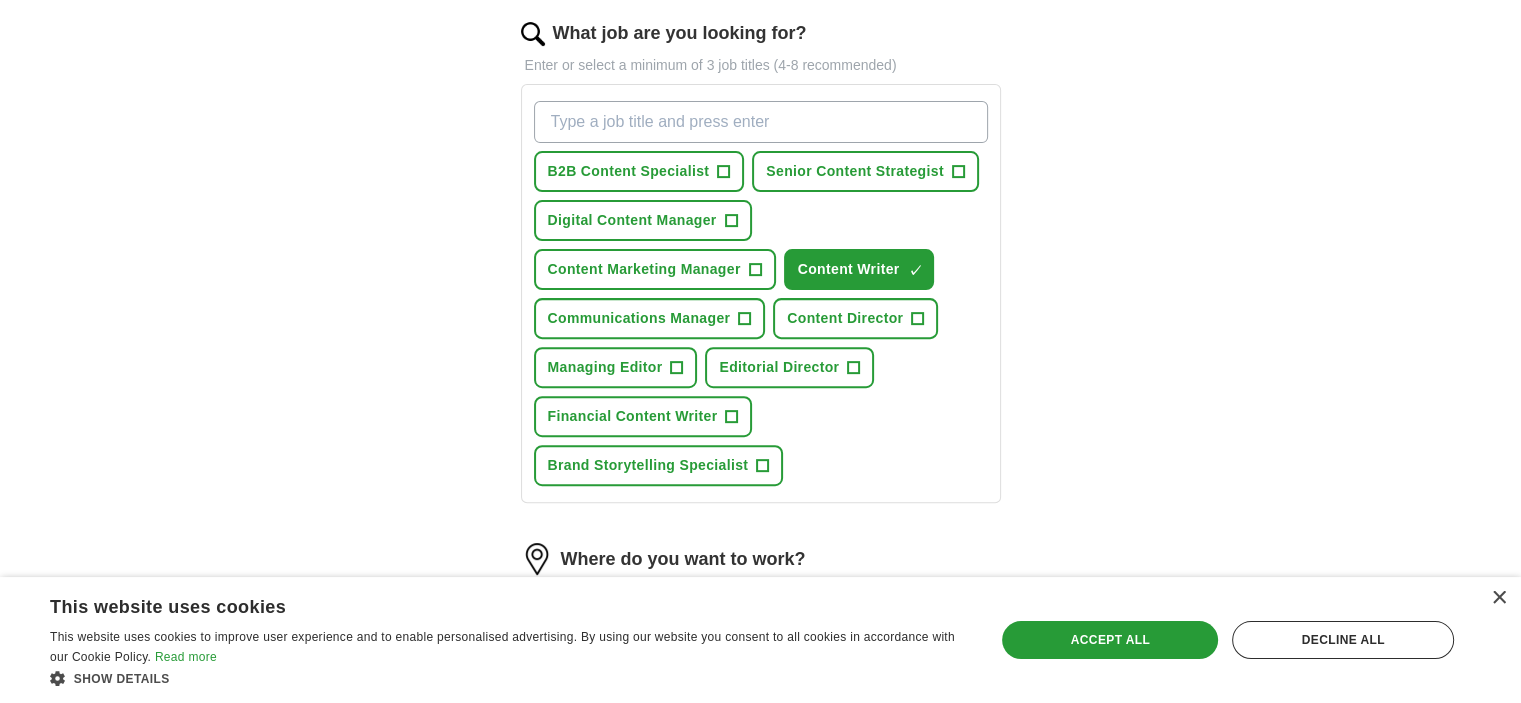 click on "What job are you looking for?" at bounding box center [761, 122] 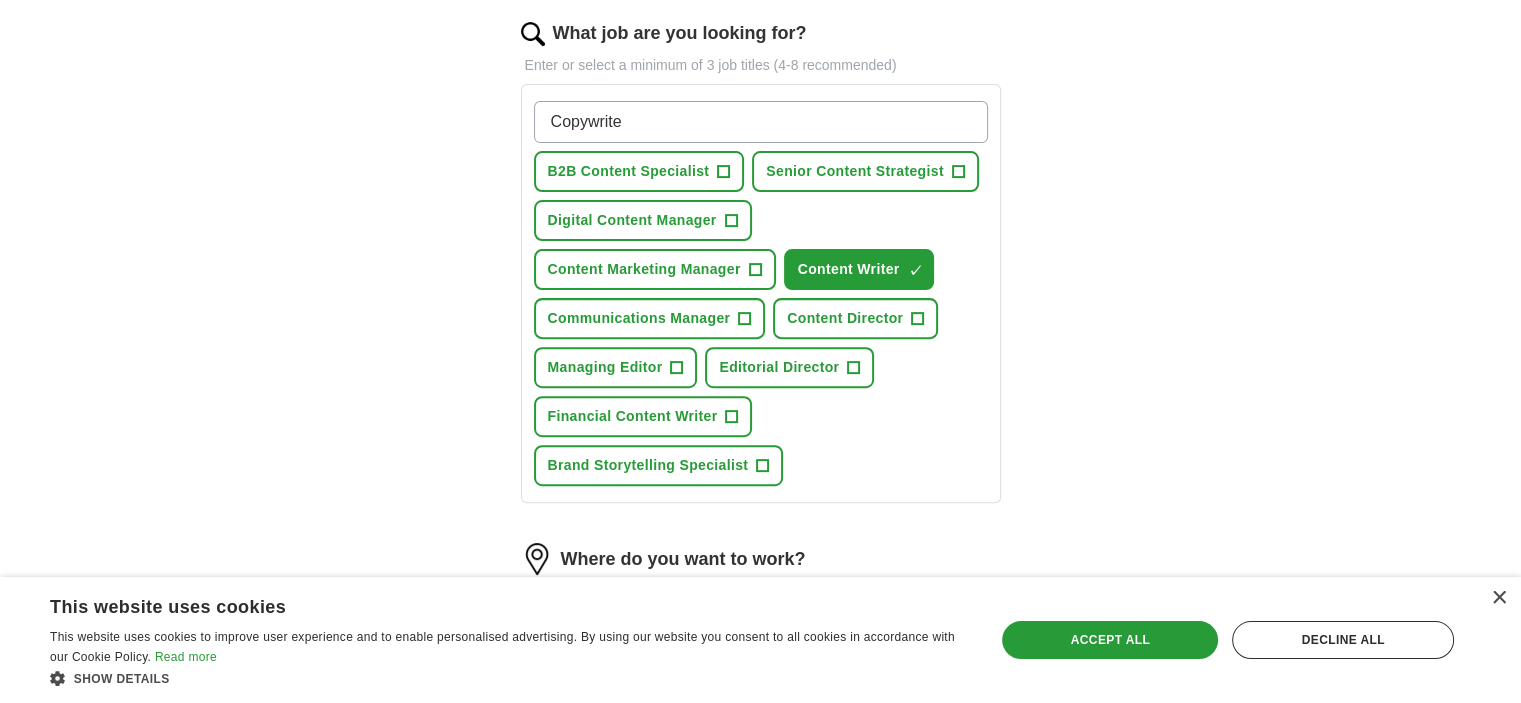 type on "Copywriter" 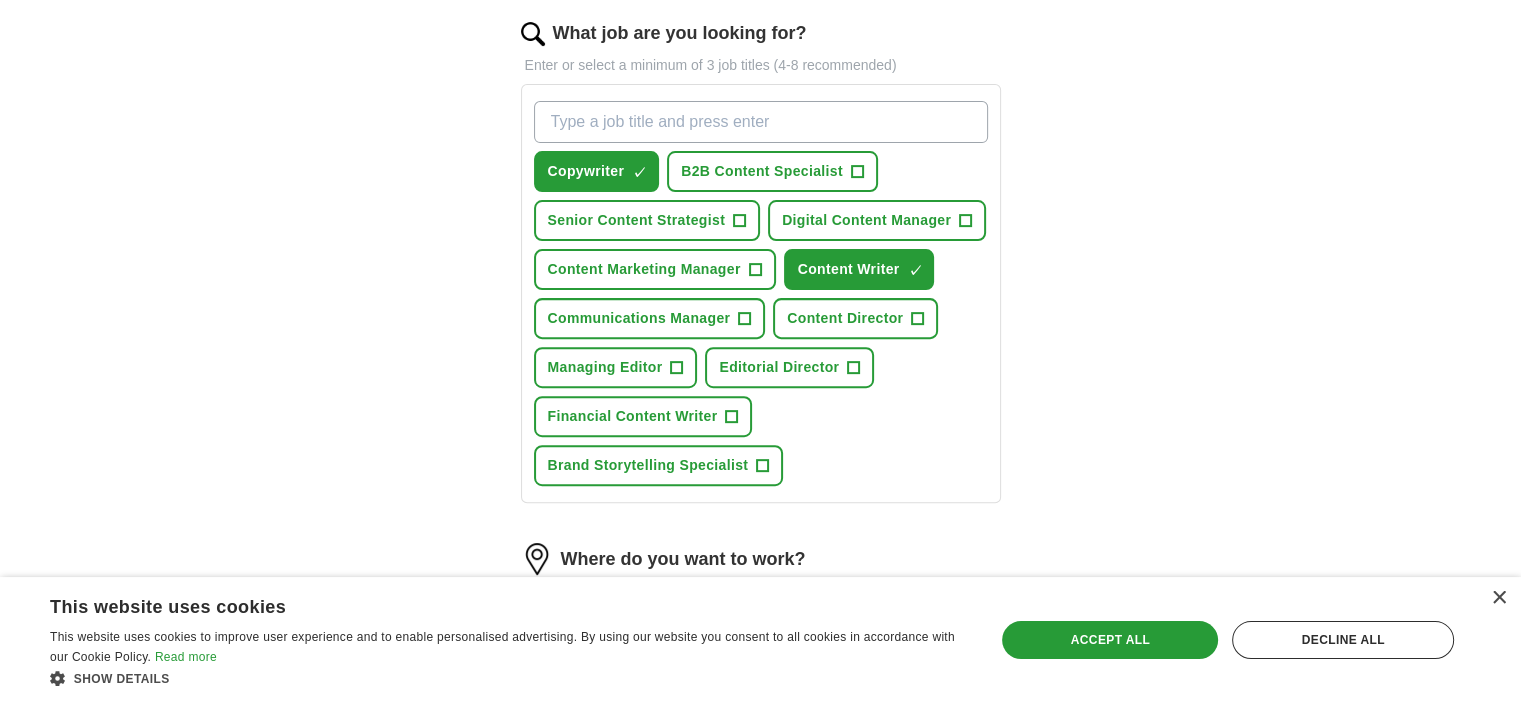 click on "What job are you looking for?" at bounding box center [761, 122] 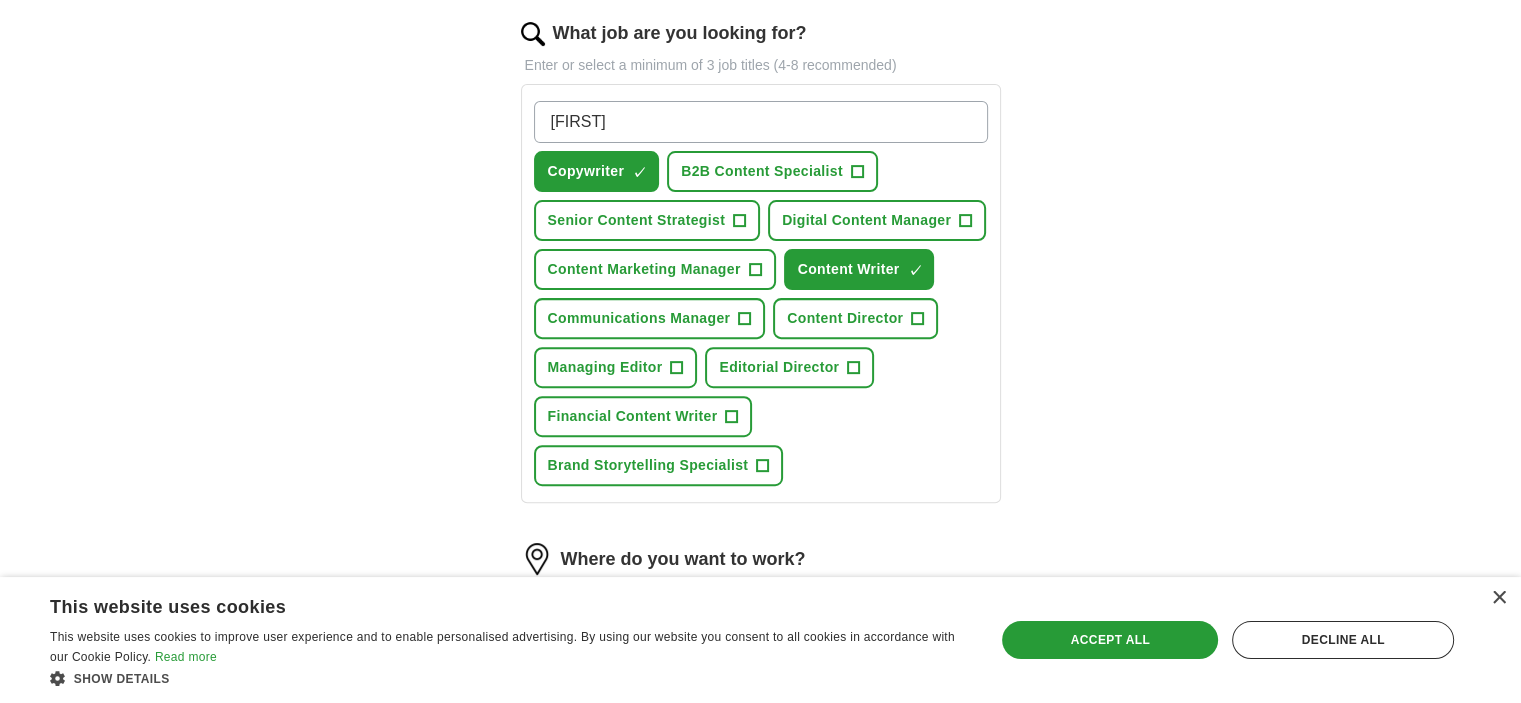 type on "Editor" 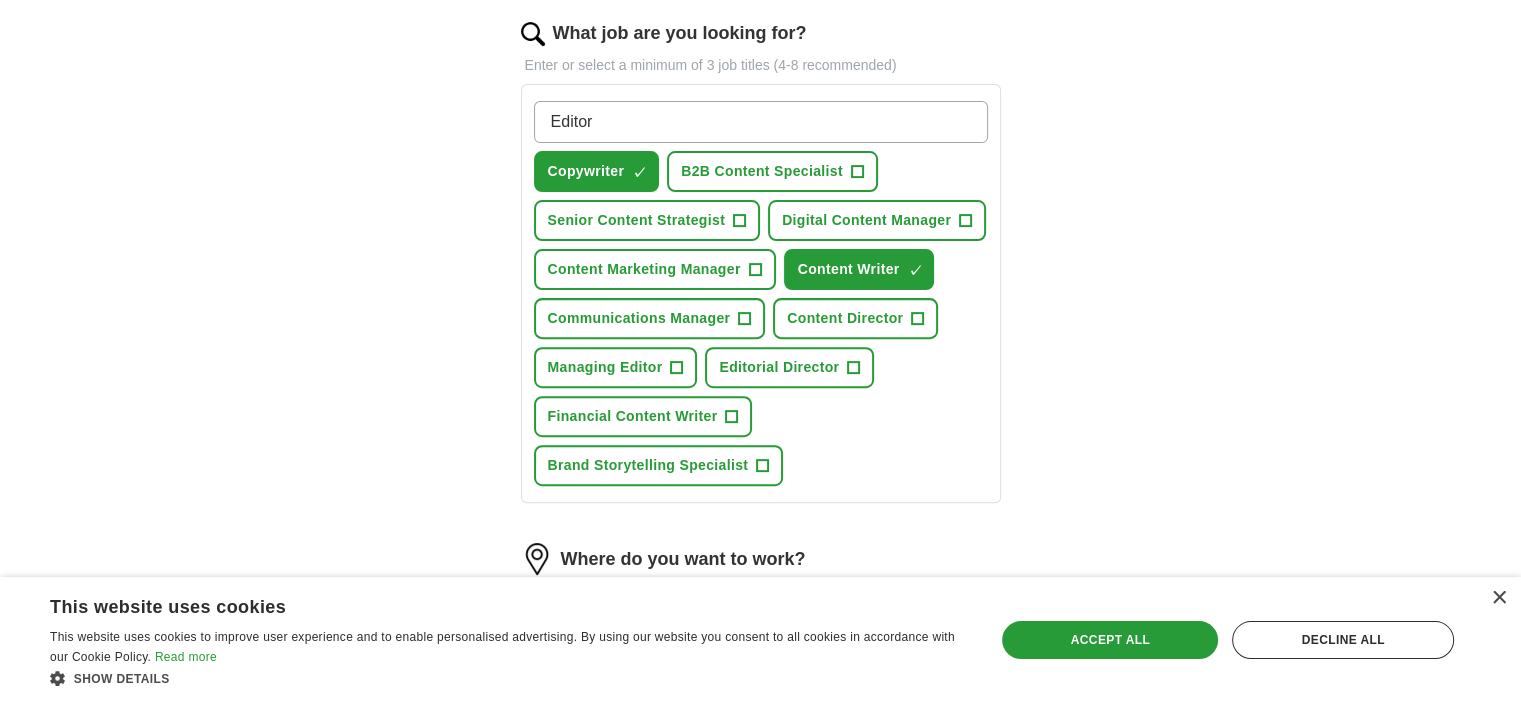 type 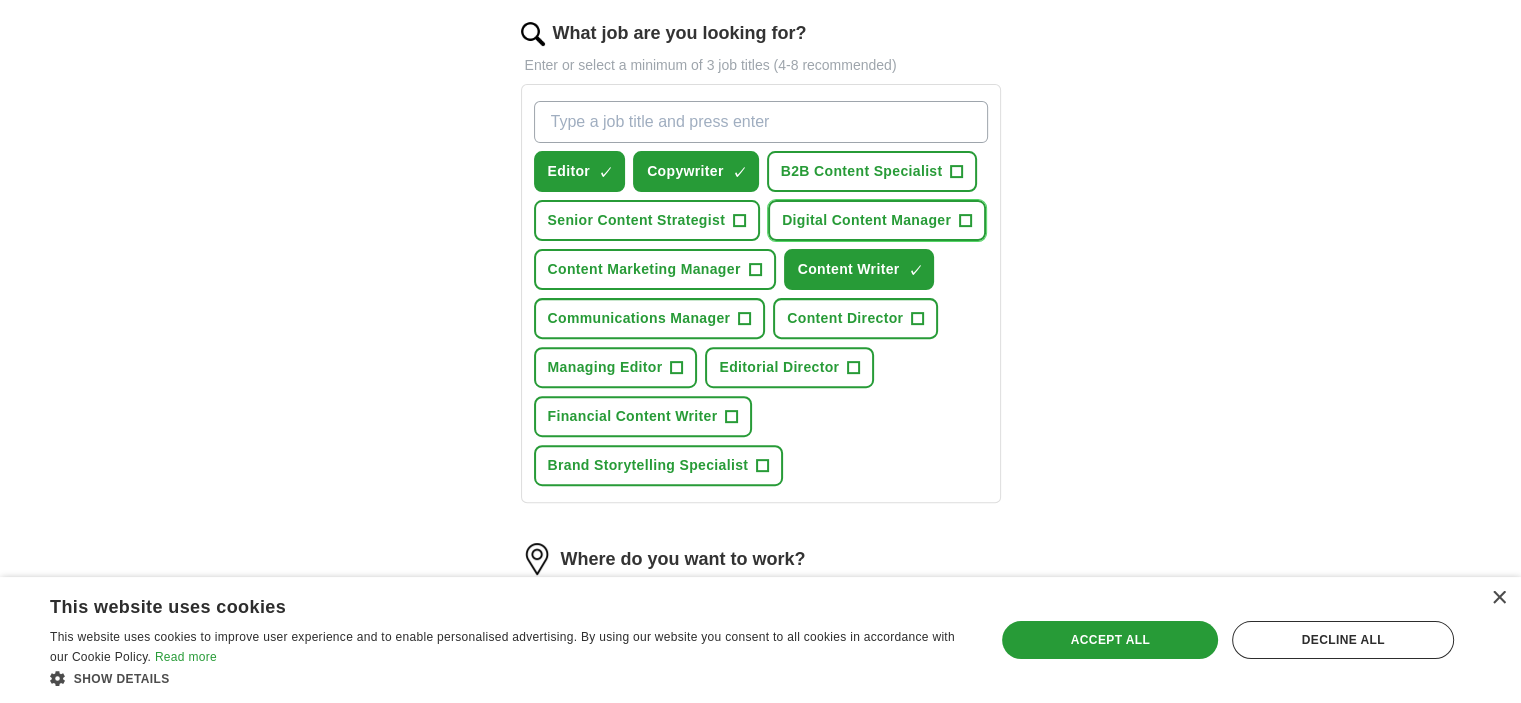click on "+" at bounding box center [966, 221] 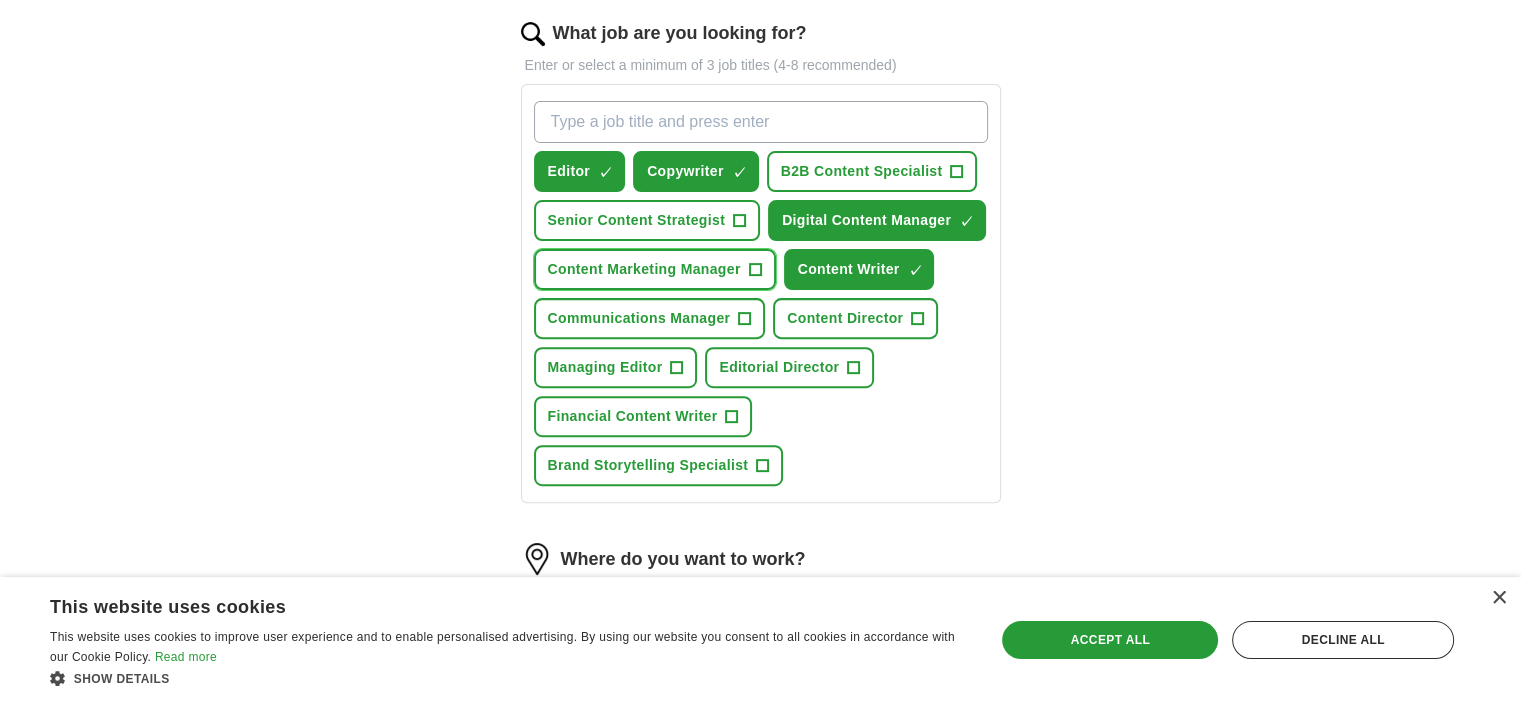 click on "Content Marketing Manager" at bounding box center [644, 269] 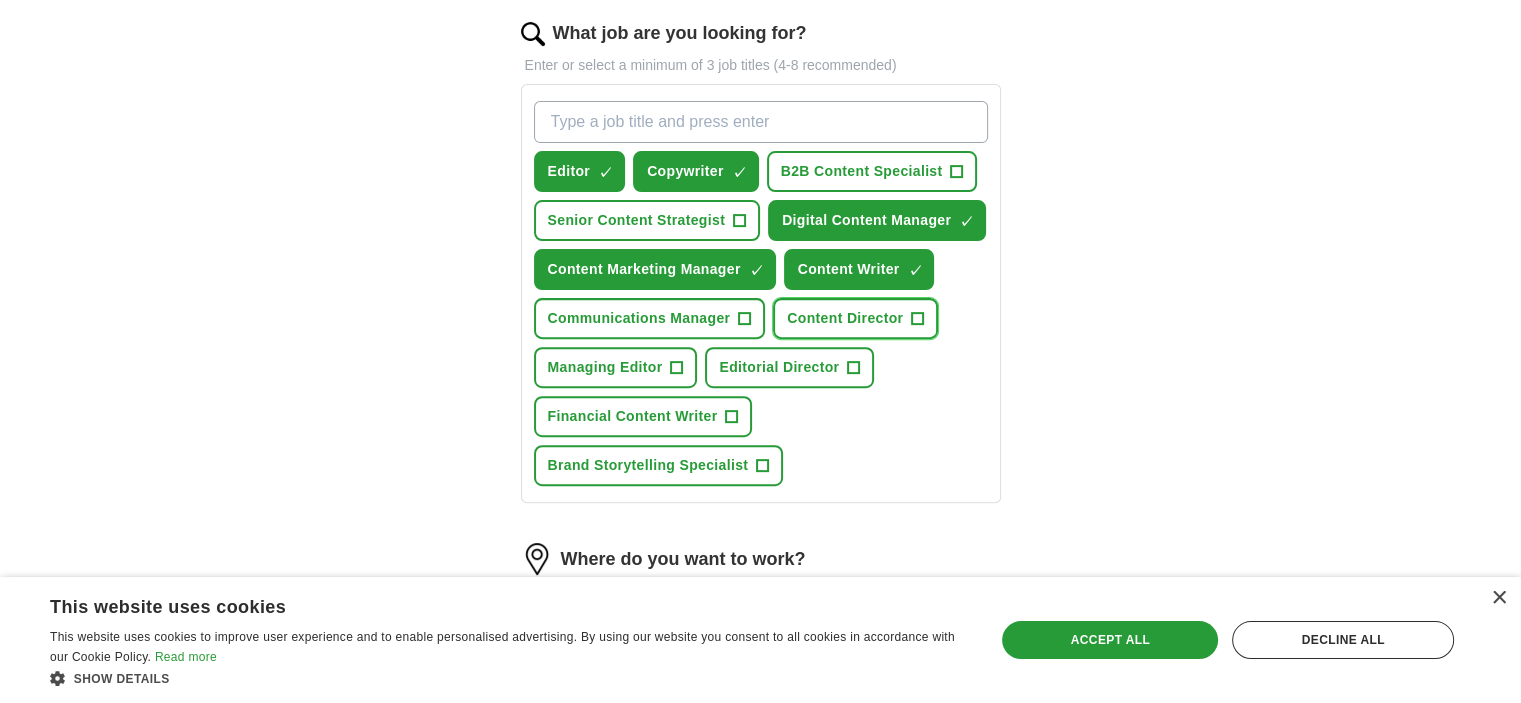 click on "Content Director" at bounding box center [845, 318] 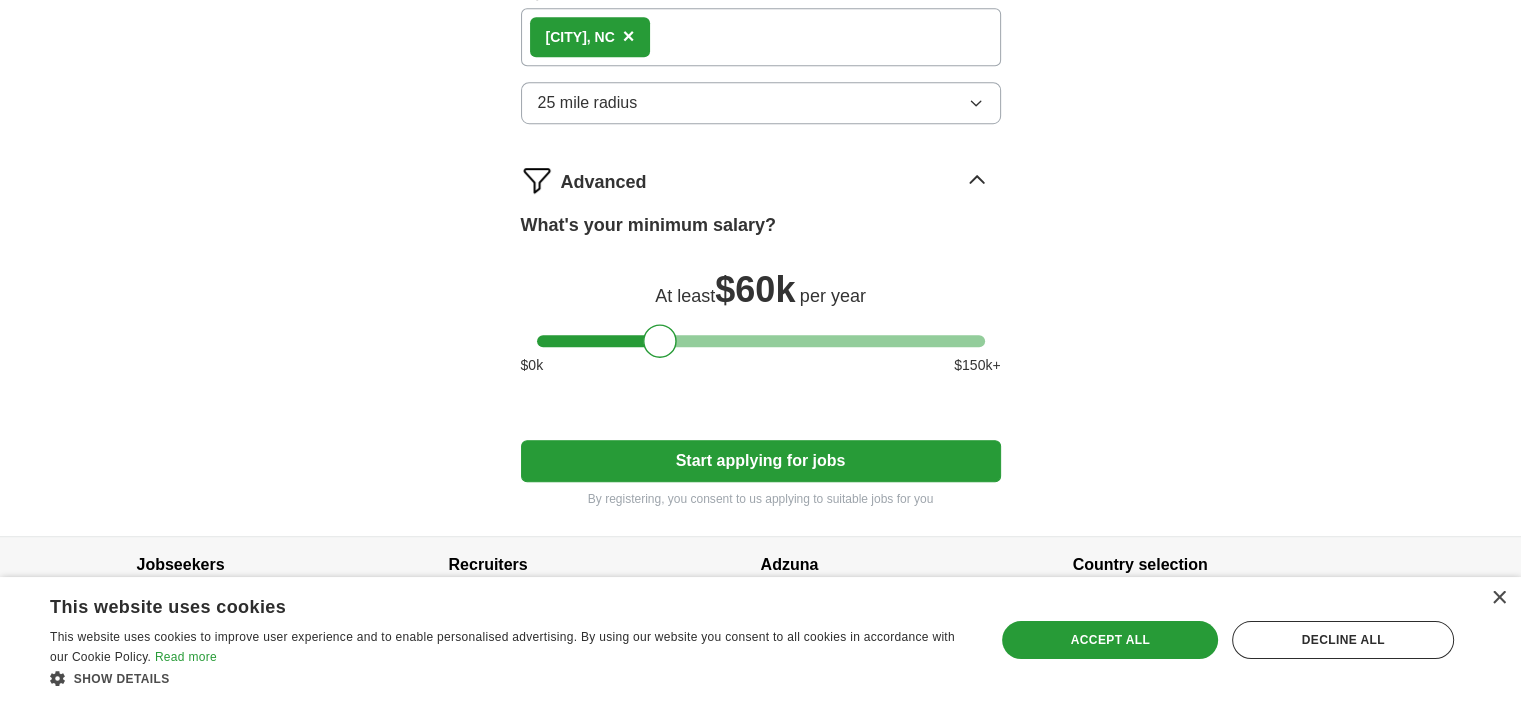 scroll, scrollTop: 1252, scrollLeft: 0, axis: vertical 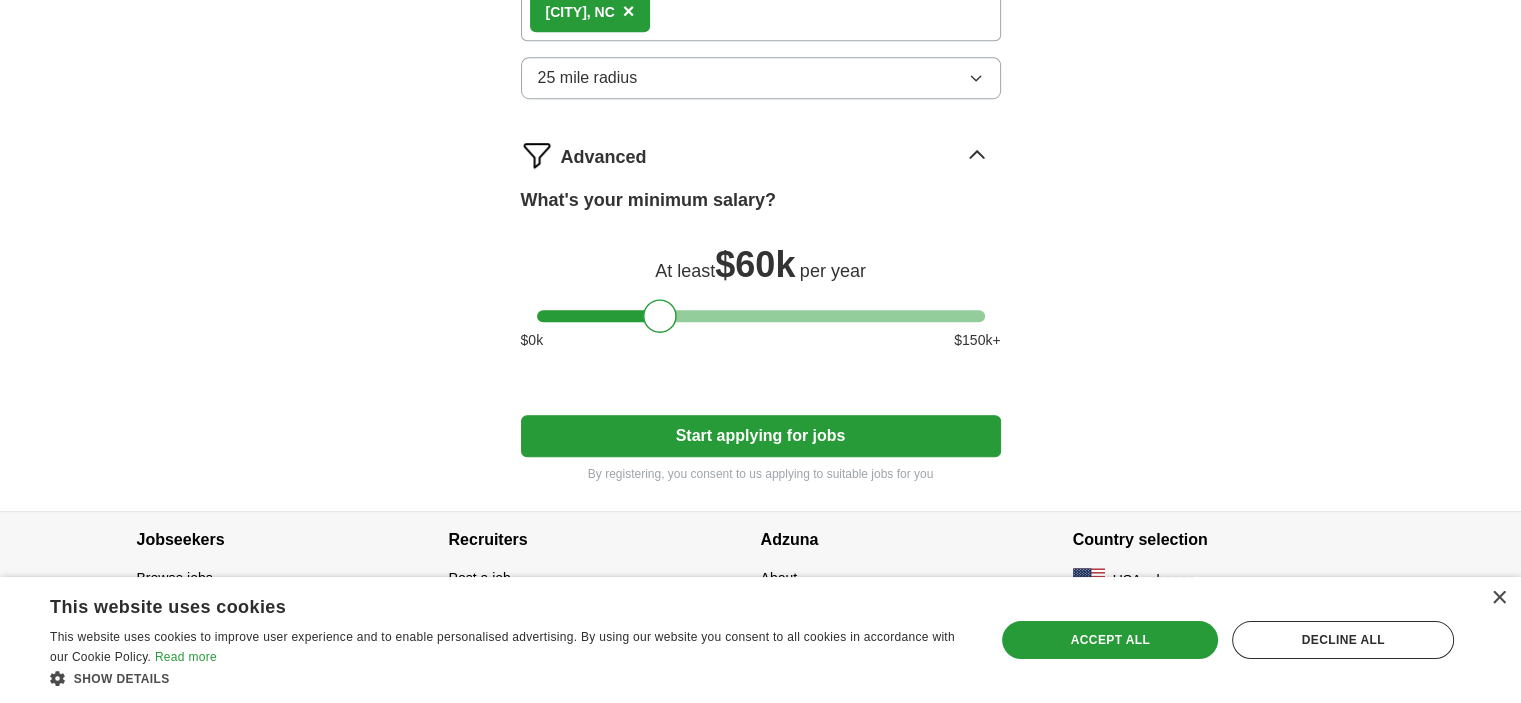 click on "Start applying for jobs" at bounding box center (761, 436) 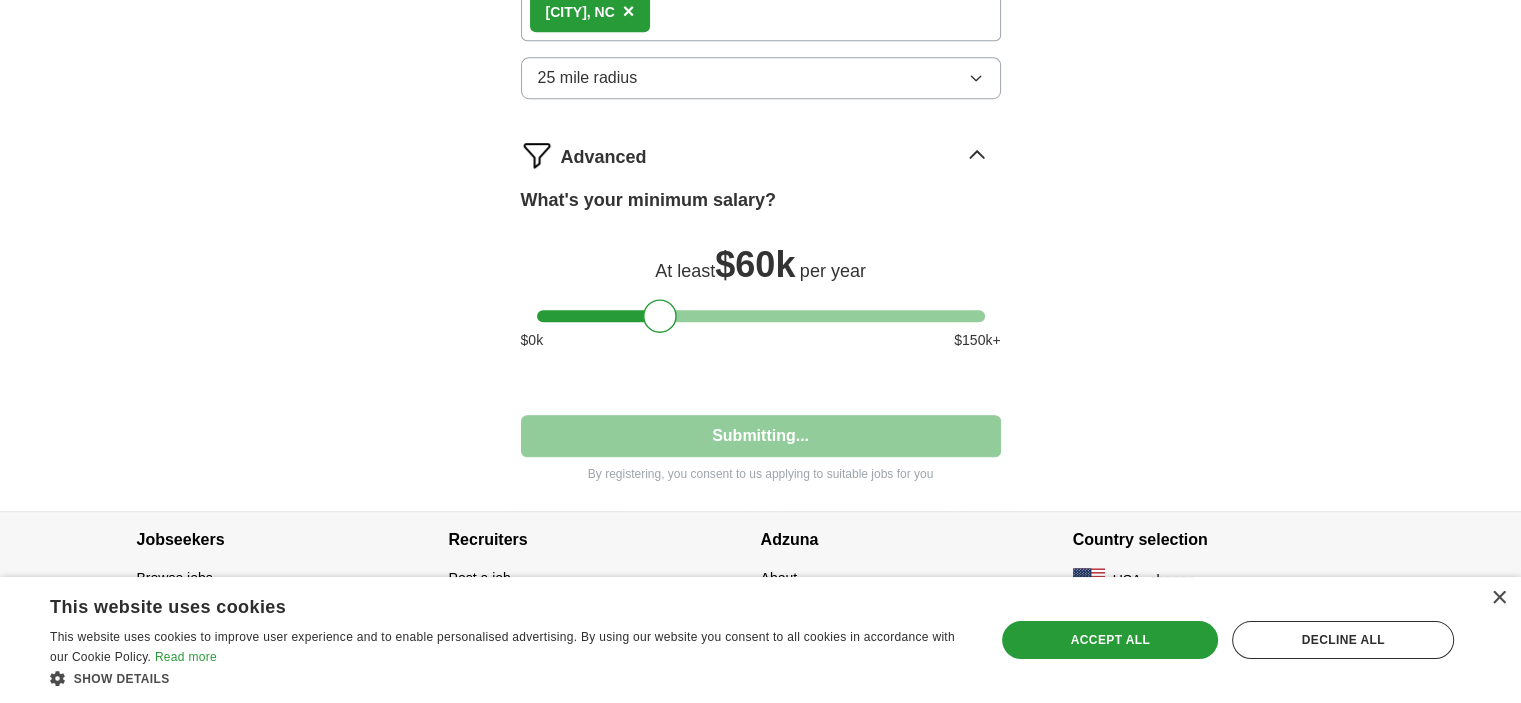 select on "**" 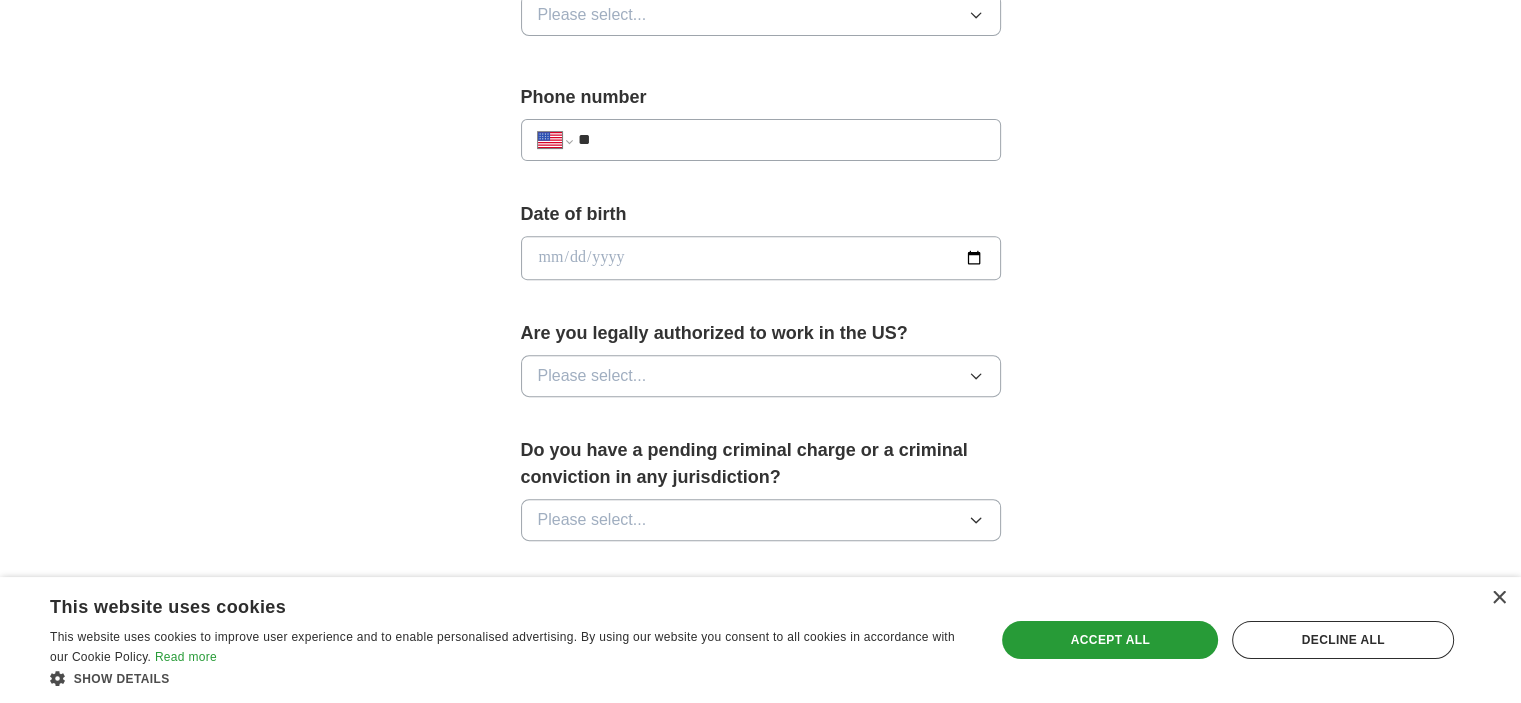 scroll, scrollTop: 796, scrollLeft: 0, axis: vertical 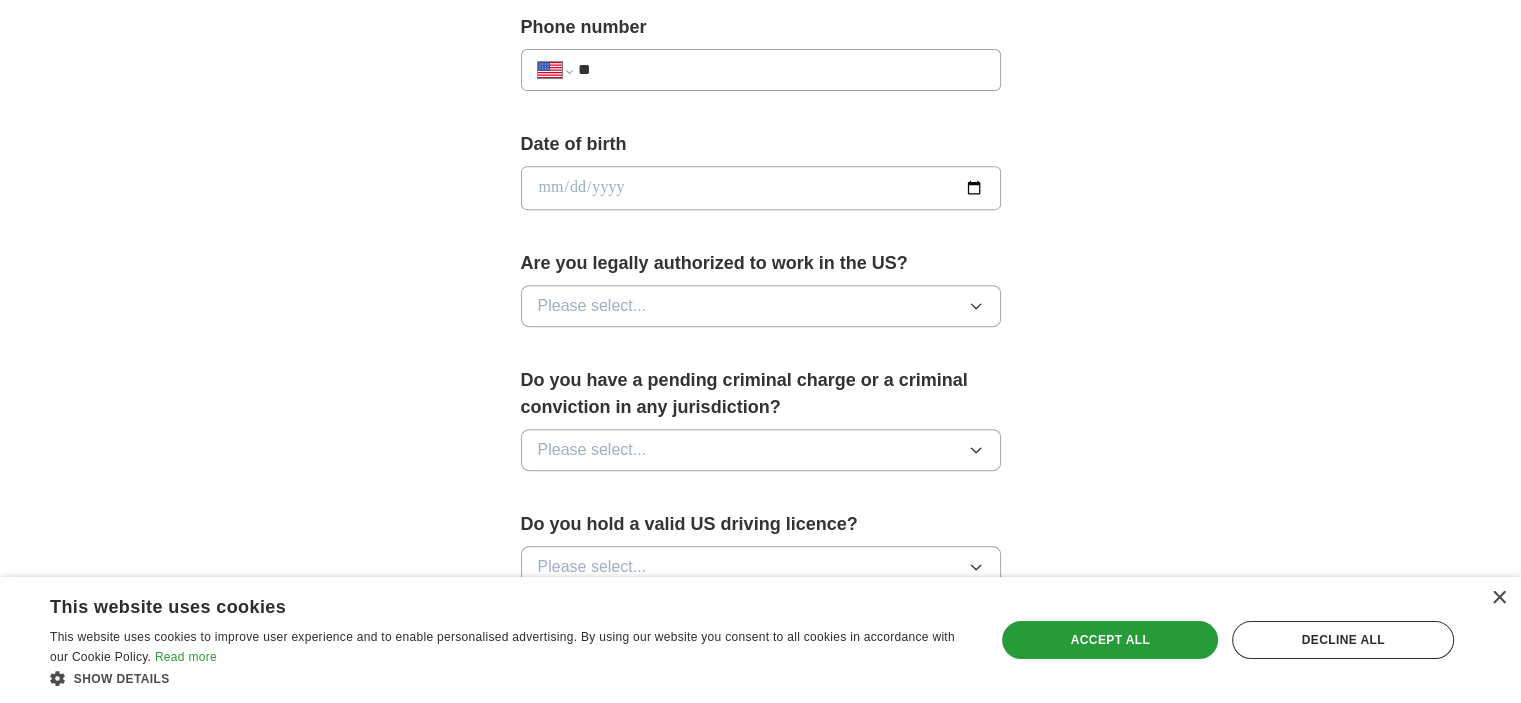 click on "Please select..." at bounding box center (761, 306) 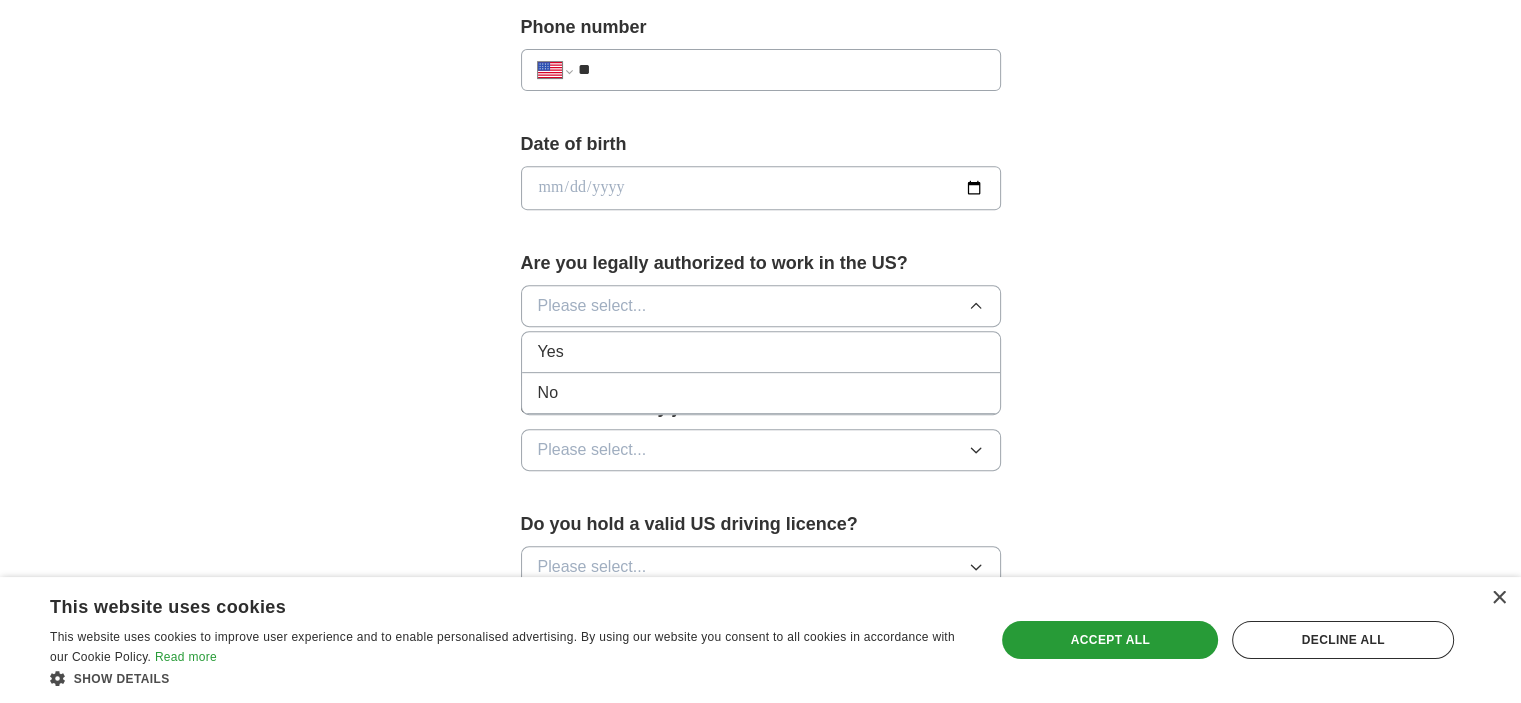click on "Yes" at bounding box center [761, 352] 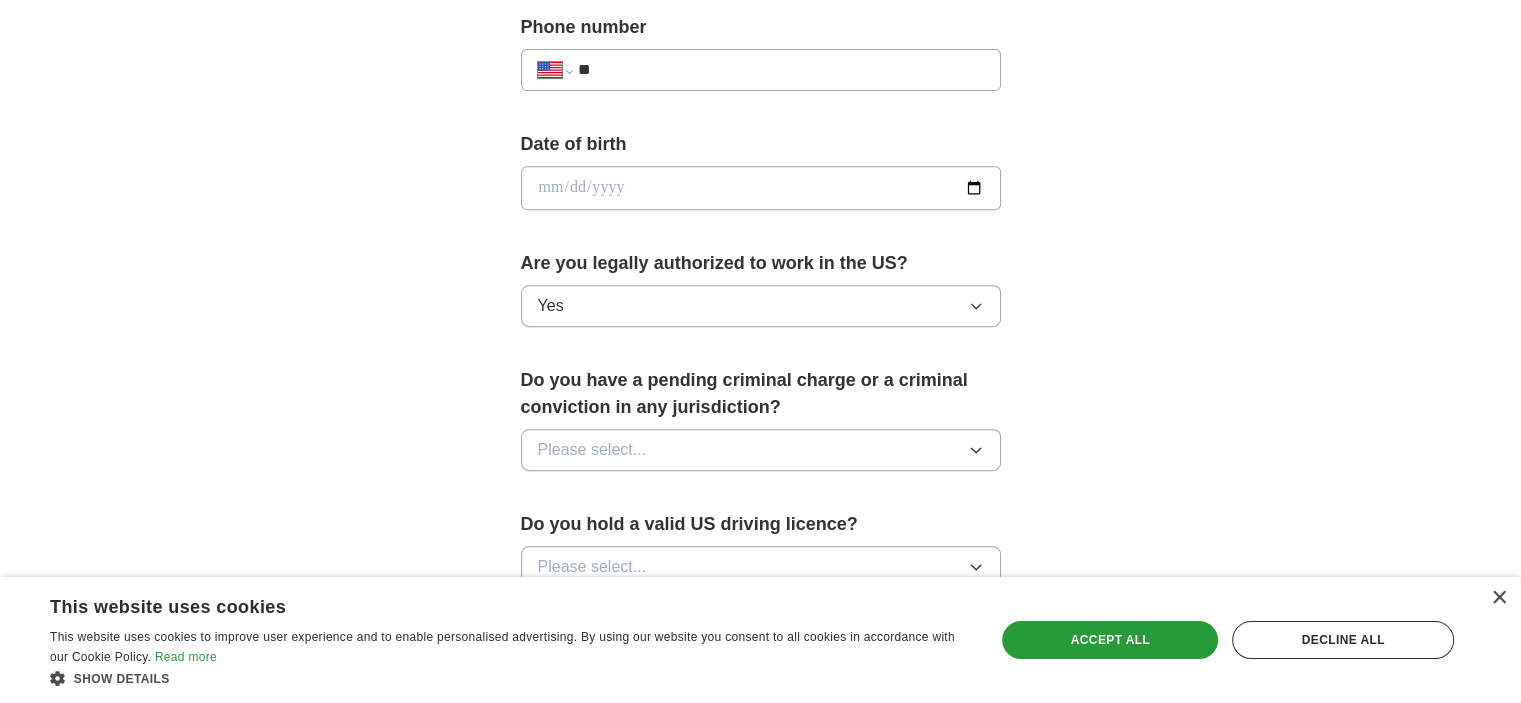 click on "Please select..." at bounding box center [761, 450] 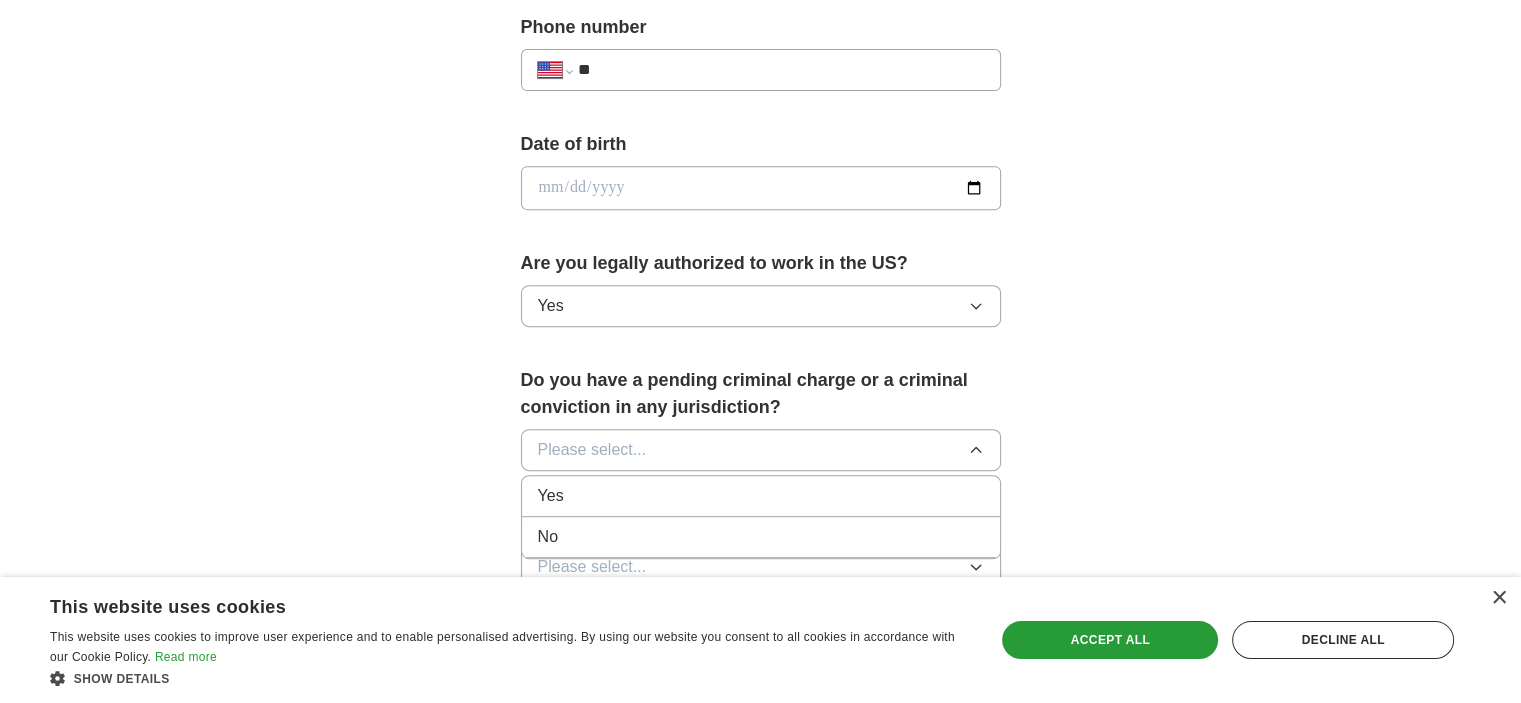 click on "No" at bounding box center [761, 537] 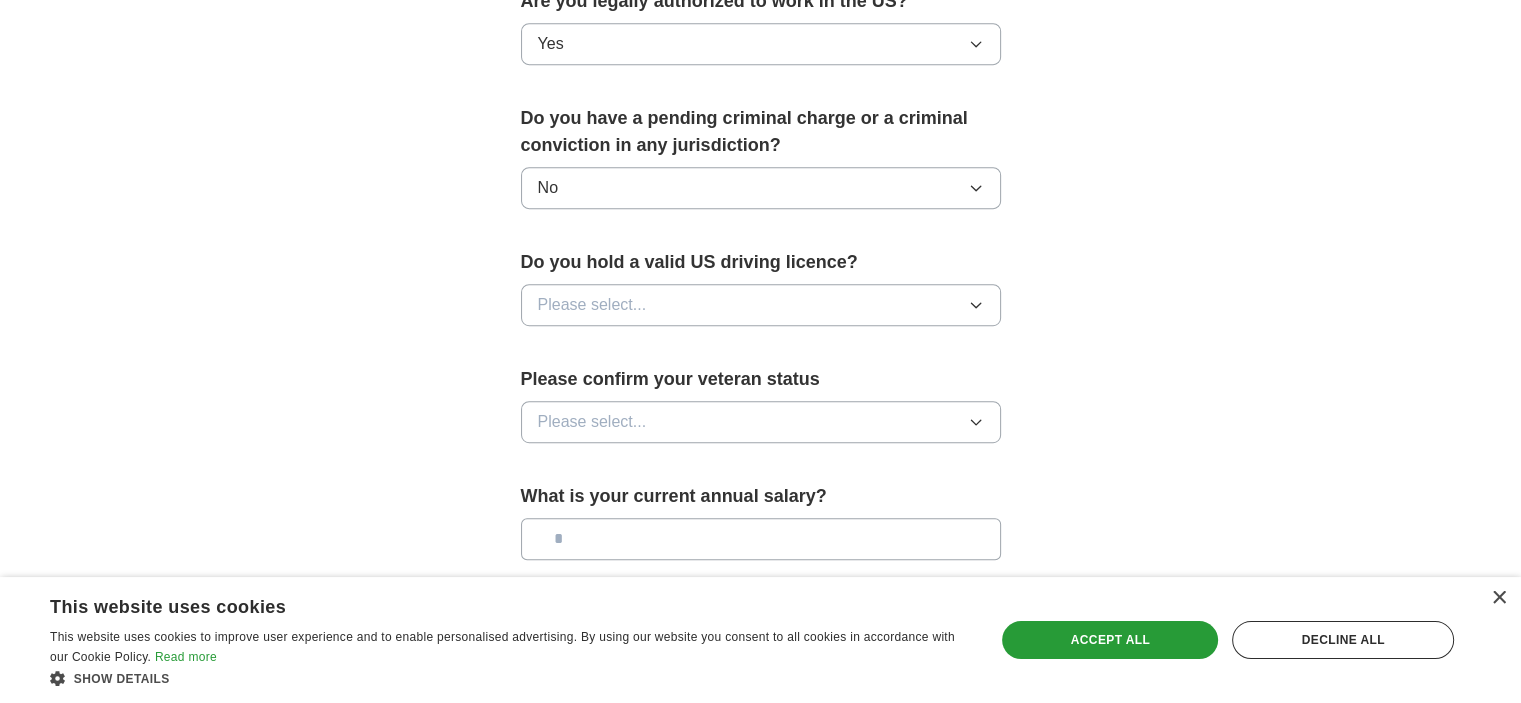 scroll, scrollTop: 1068, scrollLeft: 0, axis: vertical 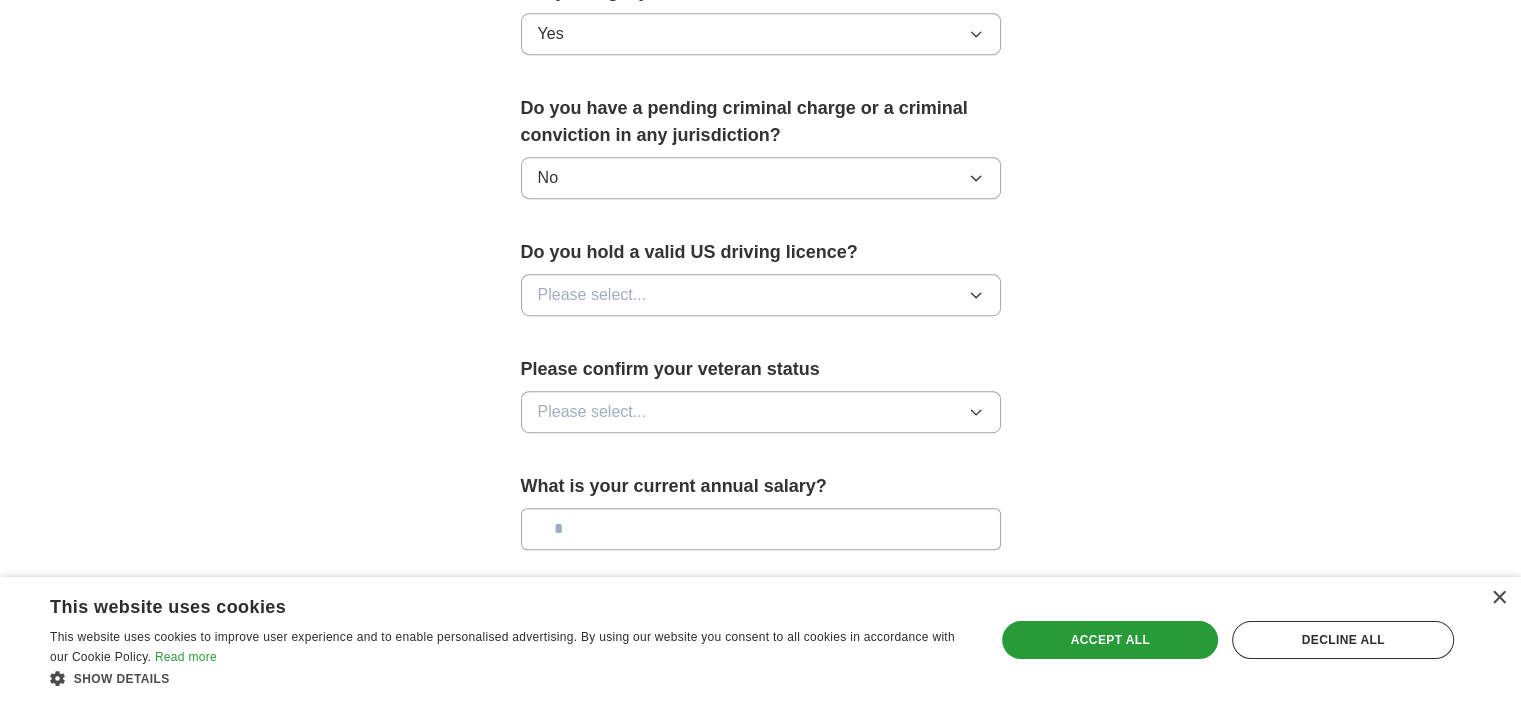 click on "Please select..." at bounding box center [761, 295] 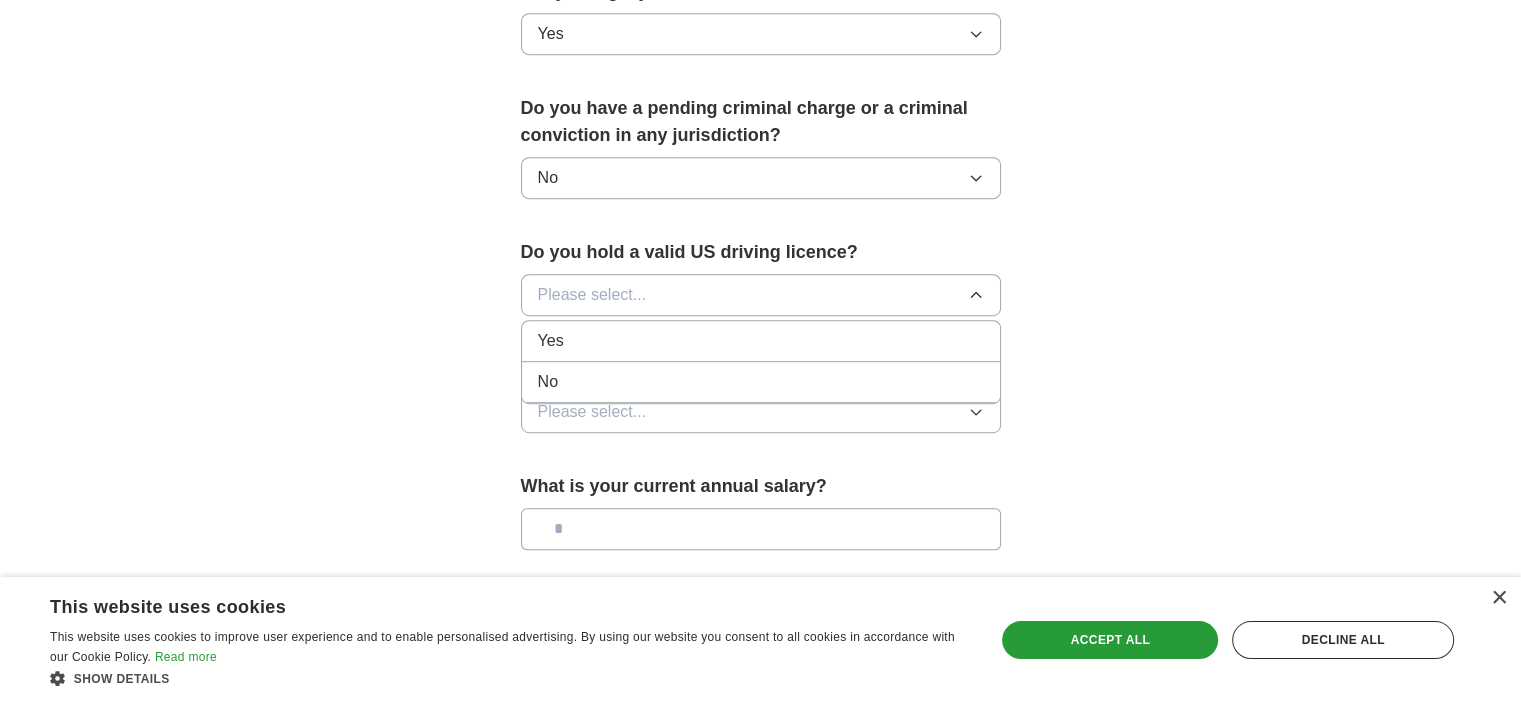 click on "Yes" at bounding box center [761, 341] 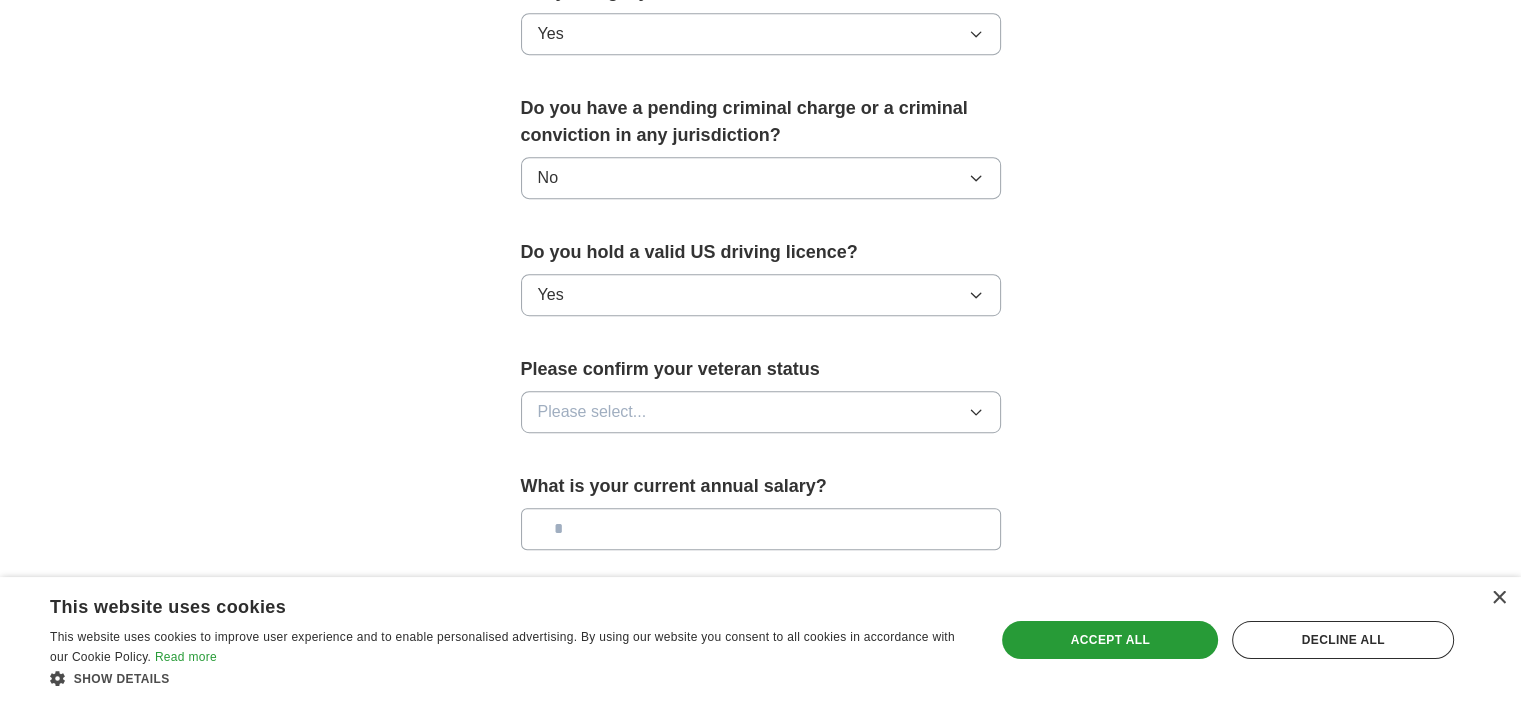 click on "Please select..." at bounding box center (592, 412) 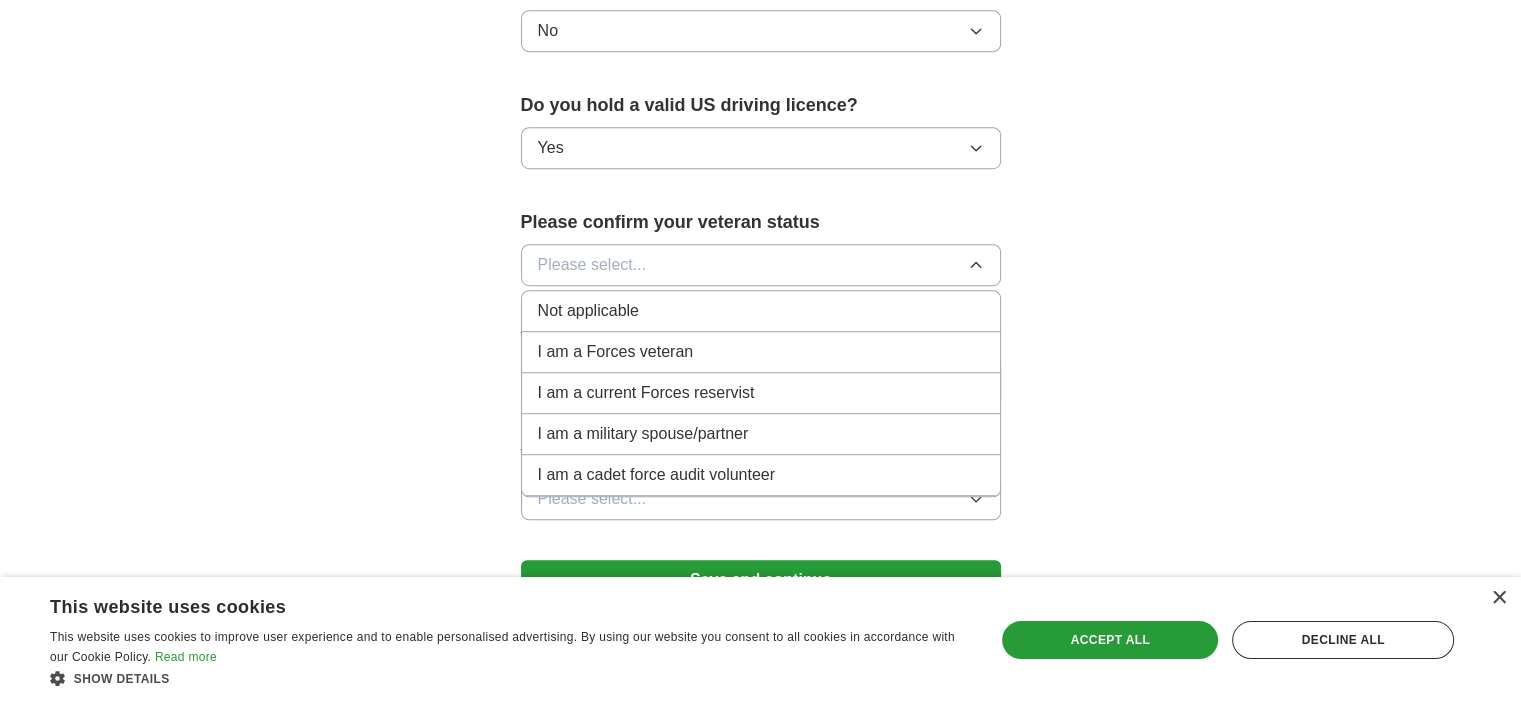 scroll, scrollTop: 1218, scrollLeft: 0, axis: vertical 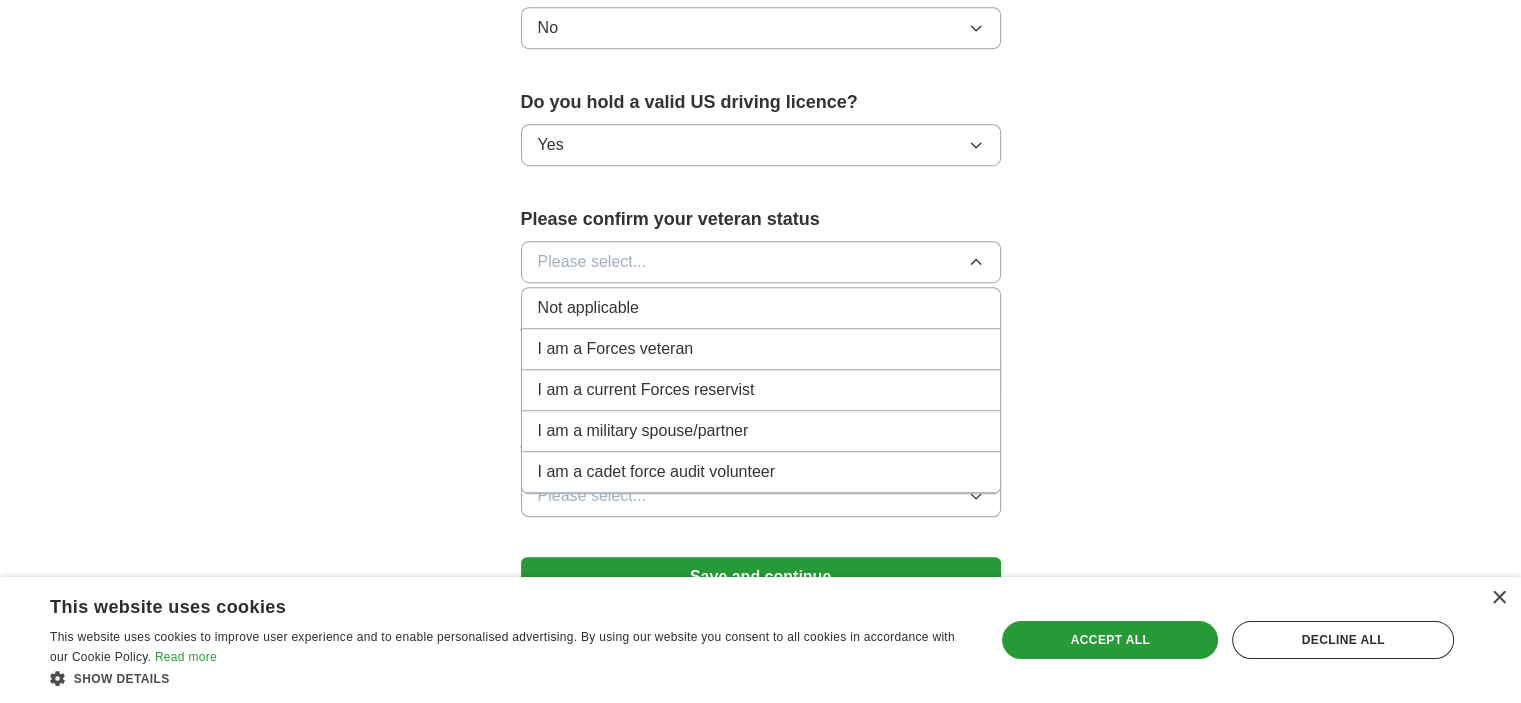 click on "Not applicable" at bounding box center [761, 308] 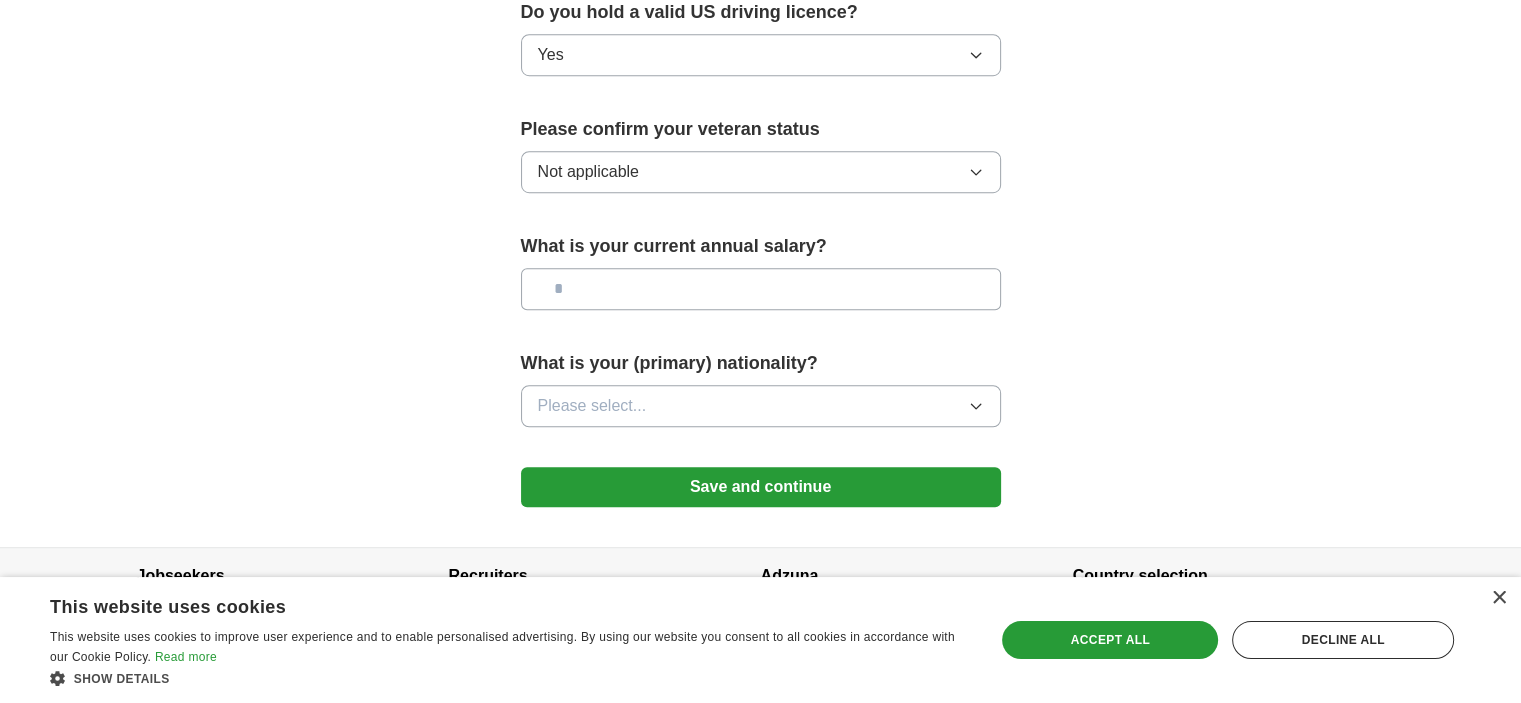 scroll, scrollTop: 1310, scrollLeft: 0, axis: vertical 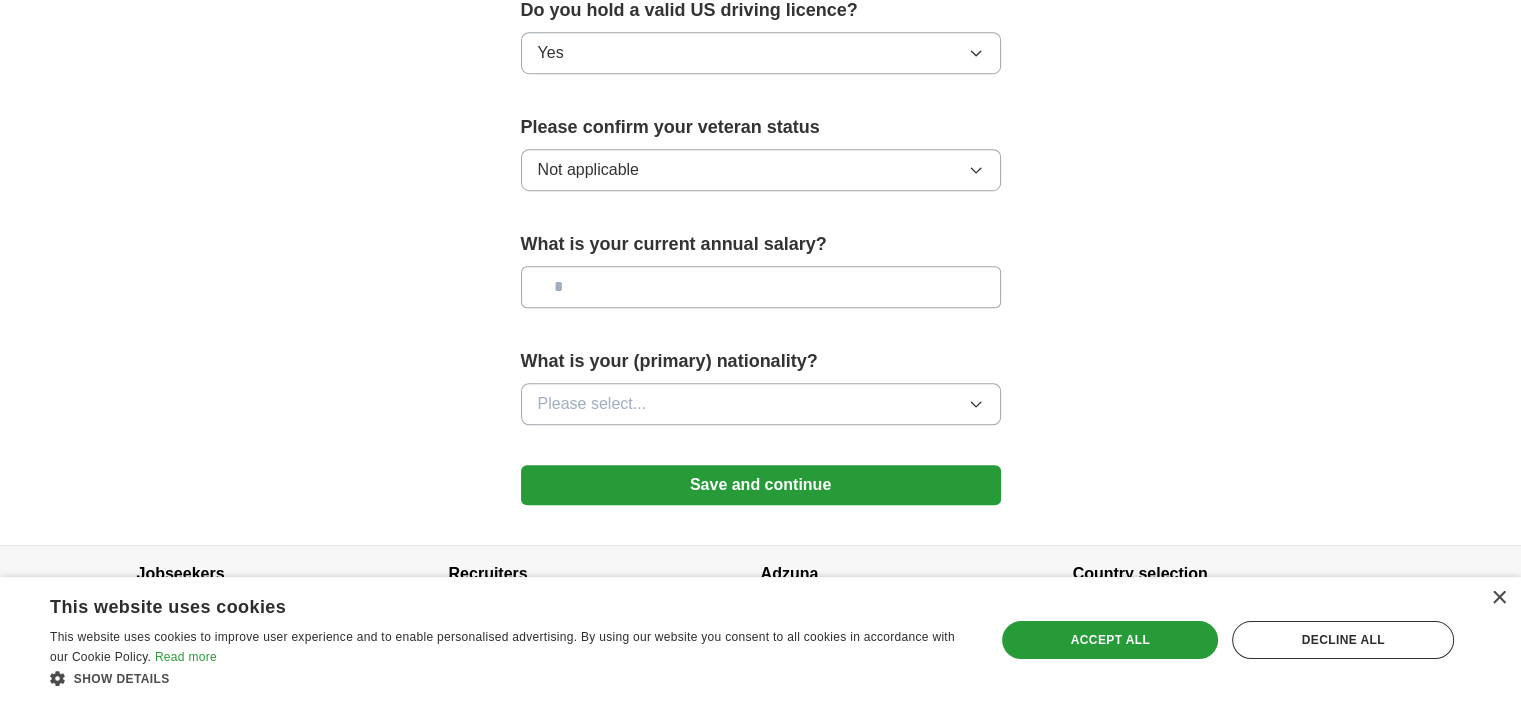 click on "Please select..." at bounding box center [592, 404] 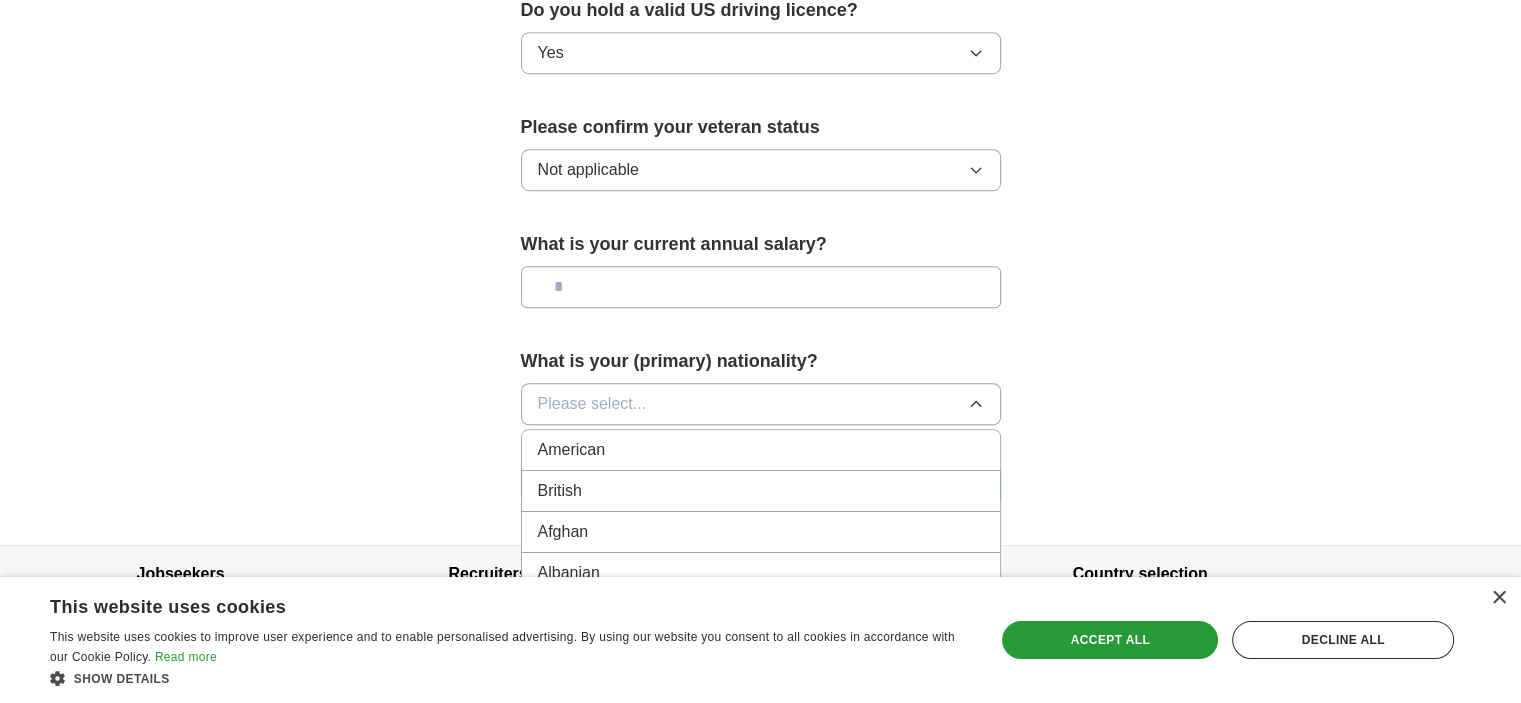 click on "American" at bounding box center [572, 450] 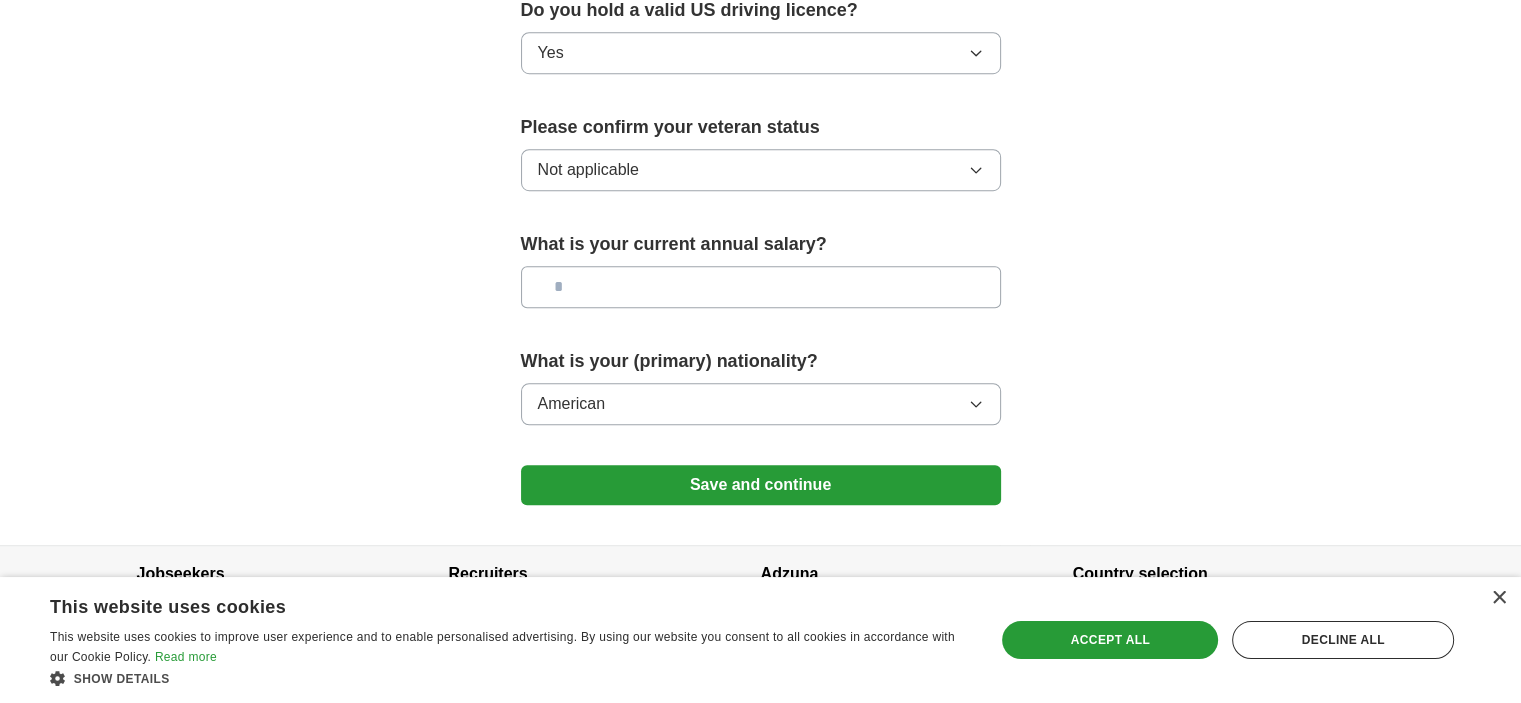 click at bounding box center [761, 287] 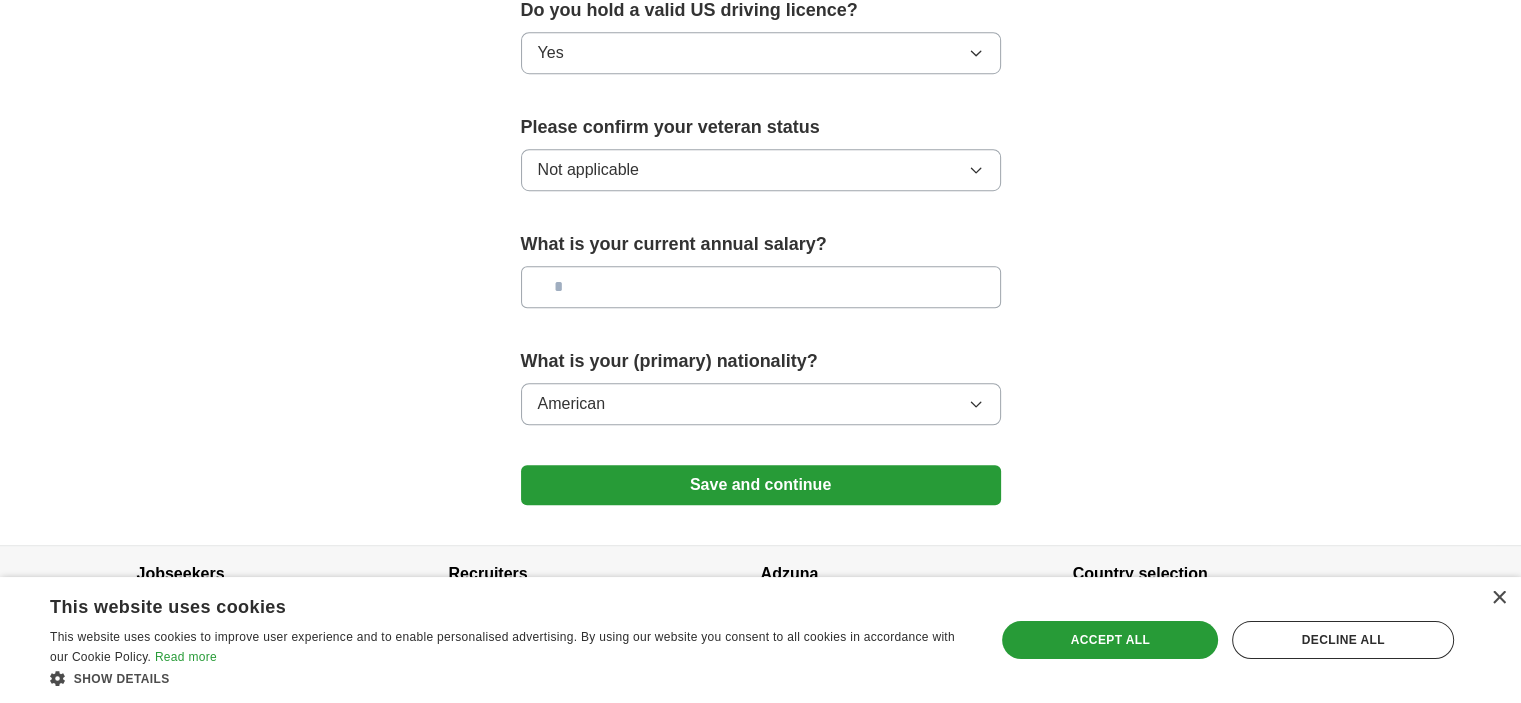 click on "🎉 You're applying , [FIRST] ! ApplyIQ will start searching for relevant jobs that match your profile - we'll notify you by email each time we submit an application 🚀 Boost your profile Unlock  up to  3x more applications  by answering these optional questions Address Street address City State / region Zip / postalcode Country Please select... Phone number [PHONE]" at bounding box center [761, -296] 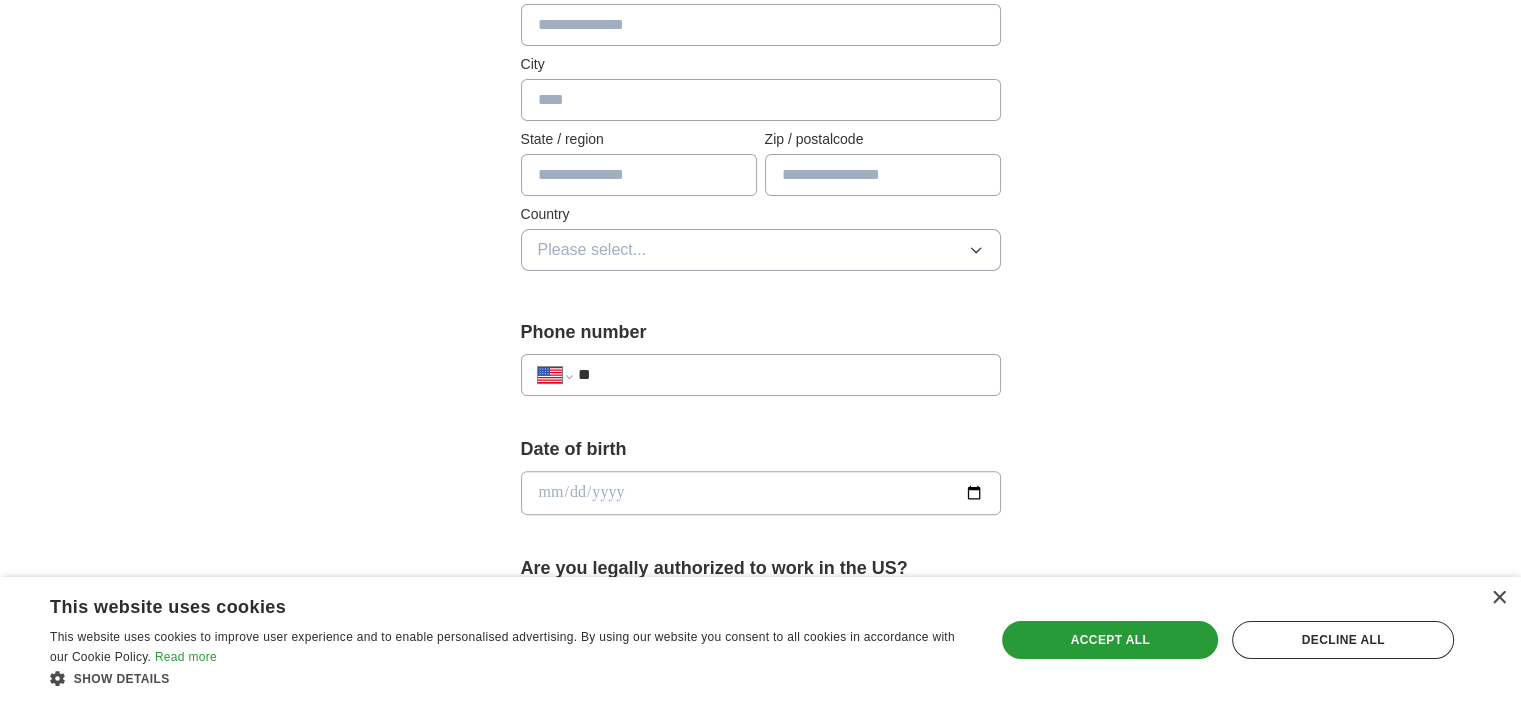 scroll, scrollTop: 492, scrollLeft: 0, axis: vertical 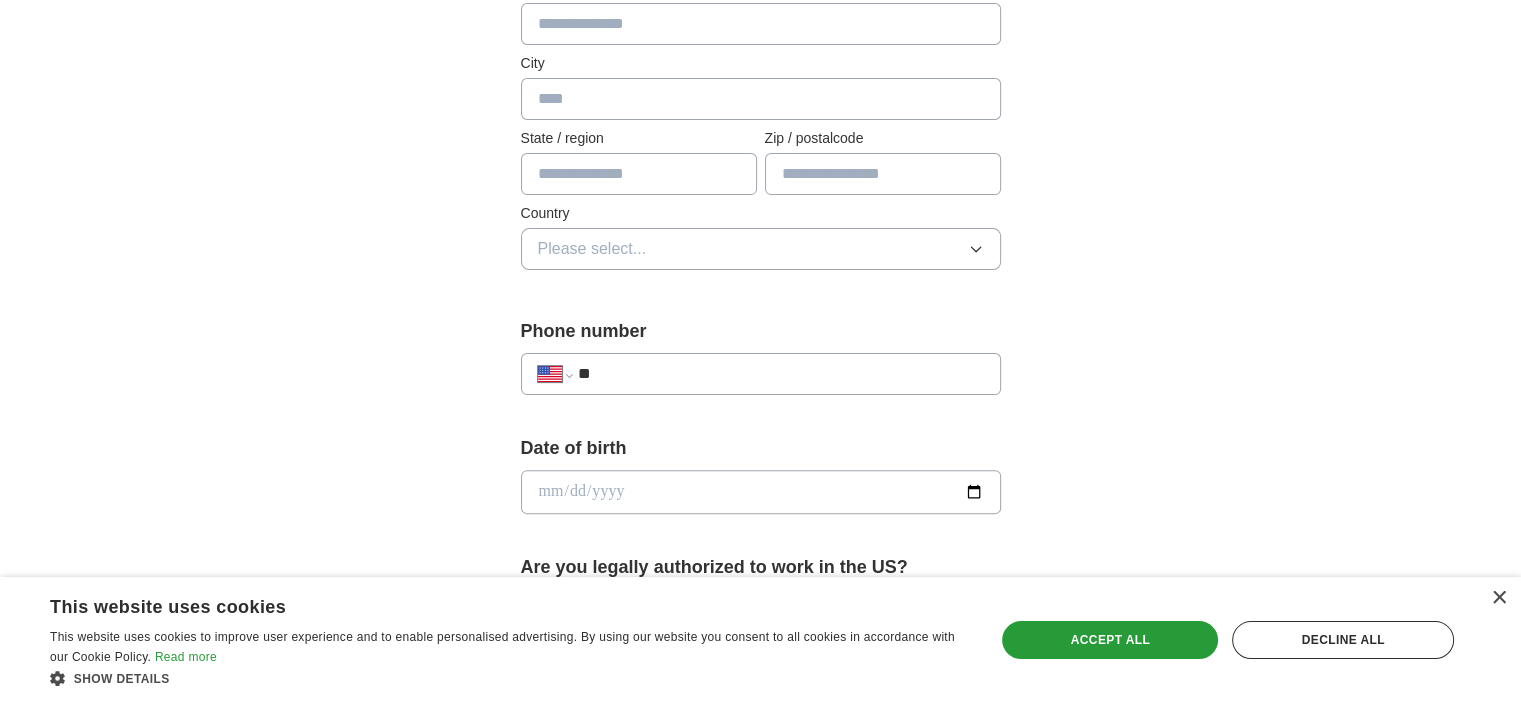 click on "Please select..." at bounding box center (592, 249) 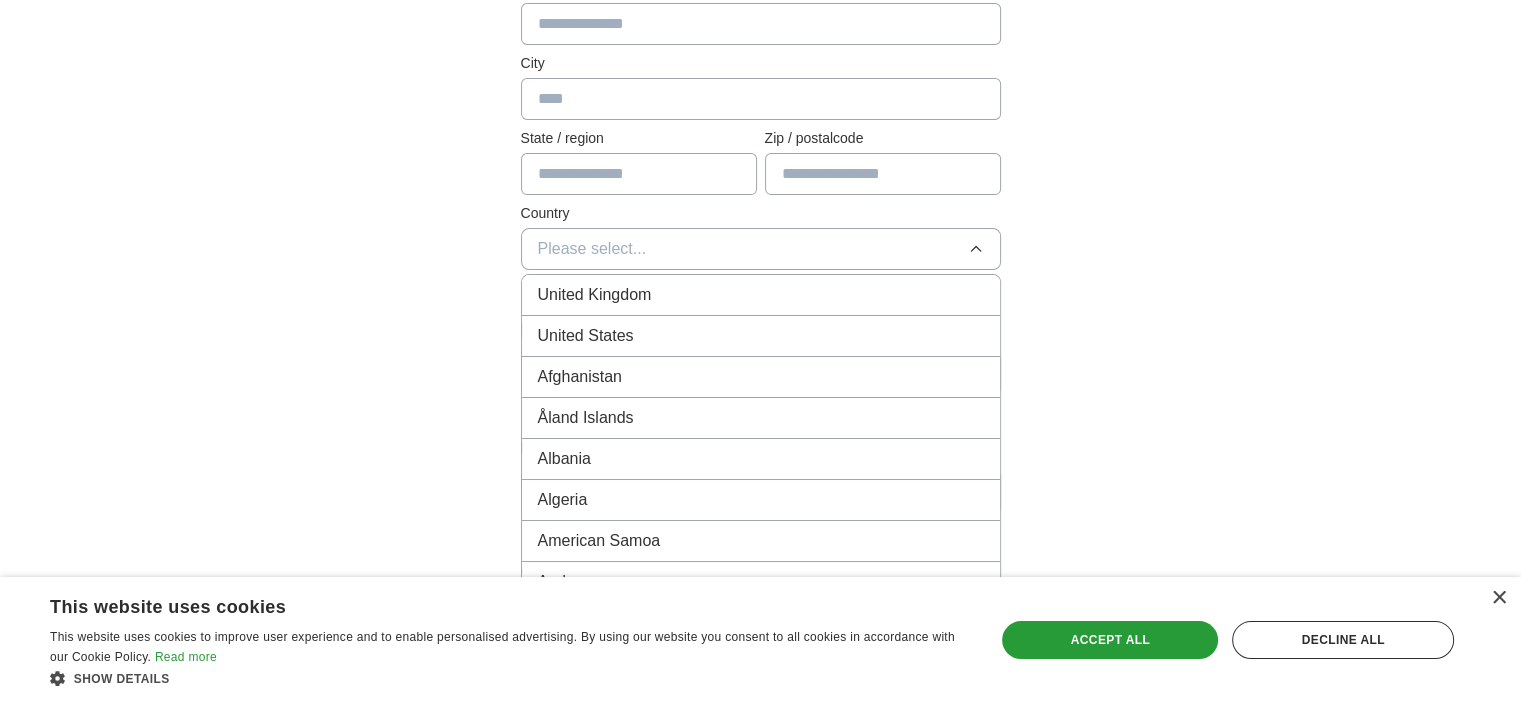click on "United States" at bounding box center [586, 336] 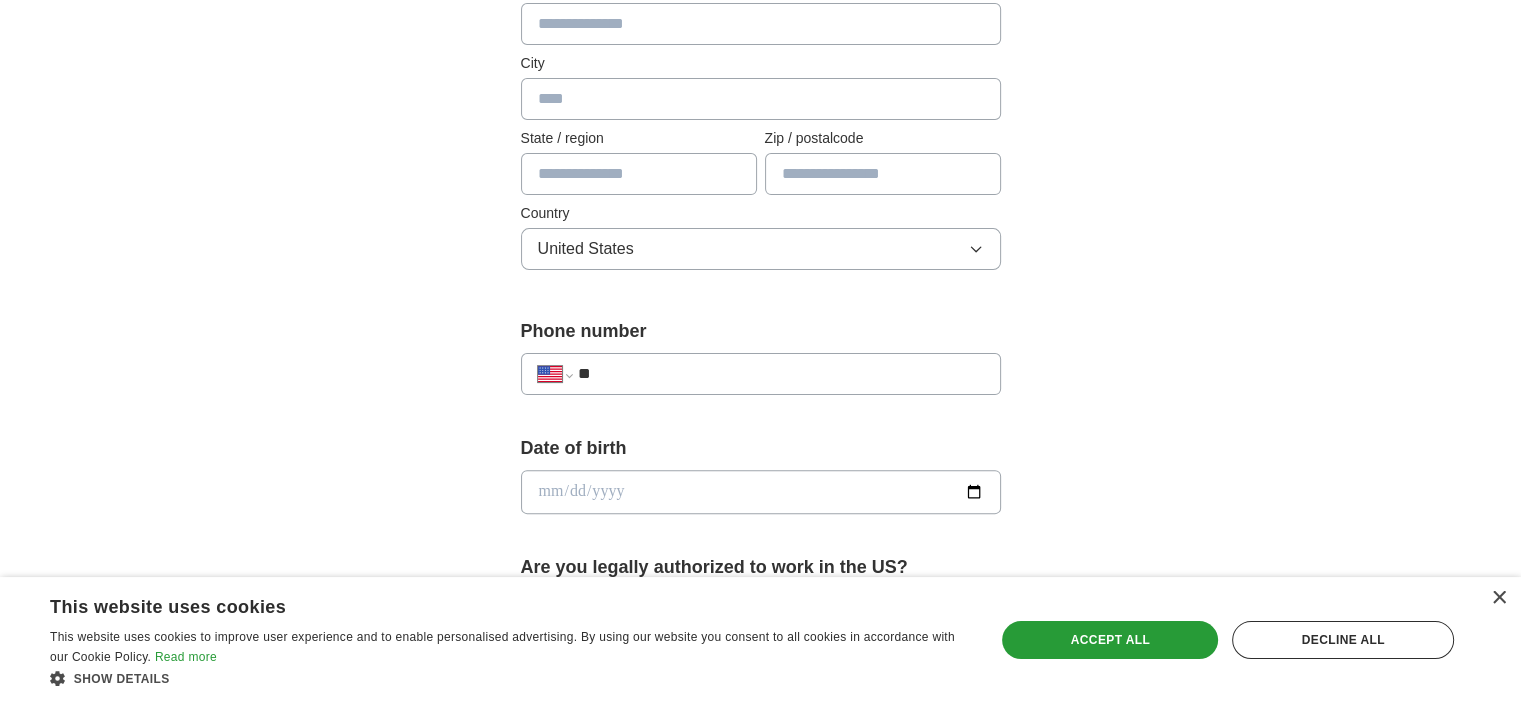 click at bounding box center (761, 99) 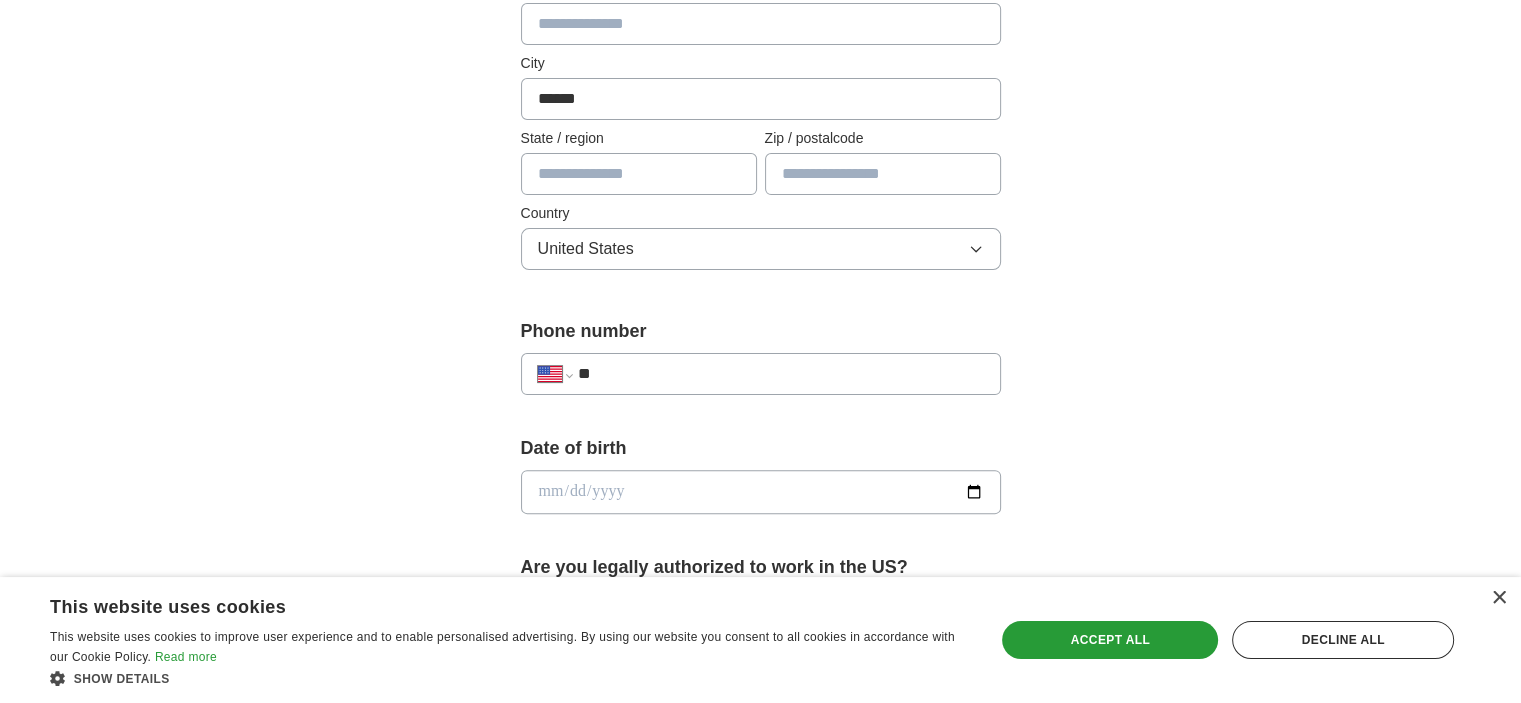 type on "******" 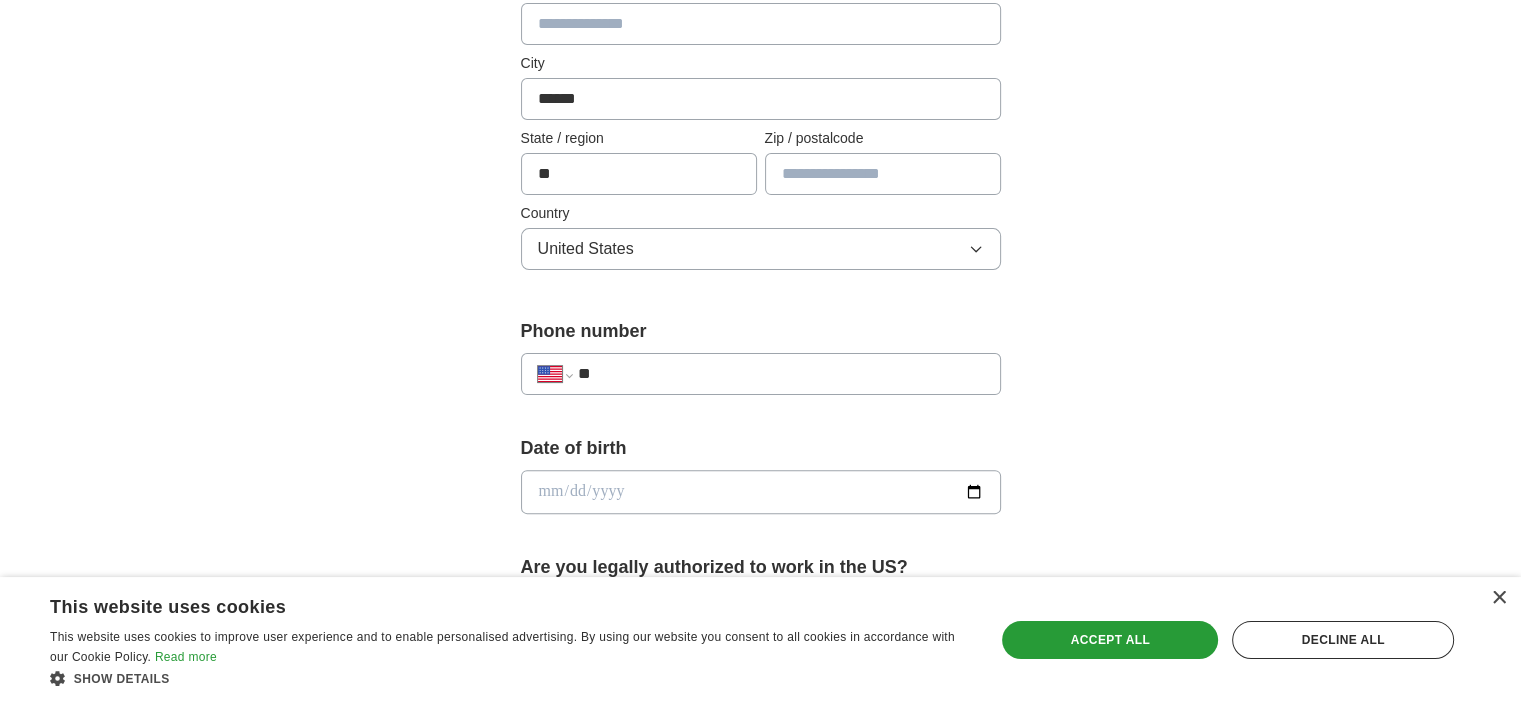 type on "**" 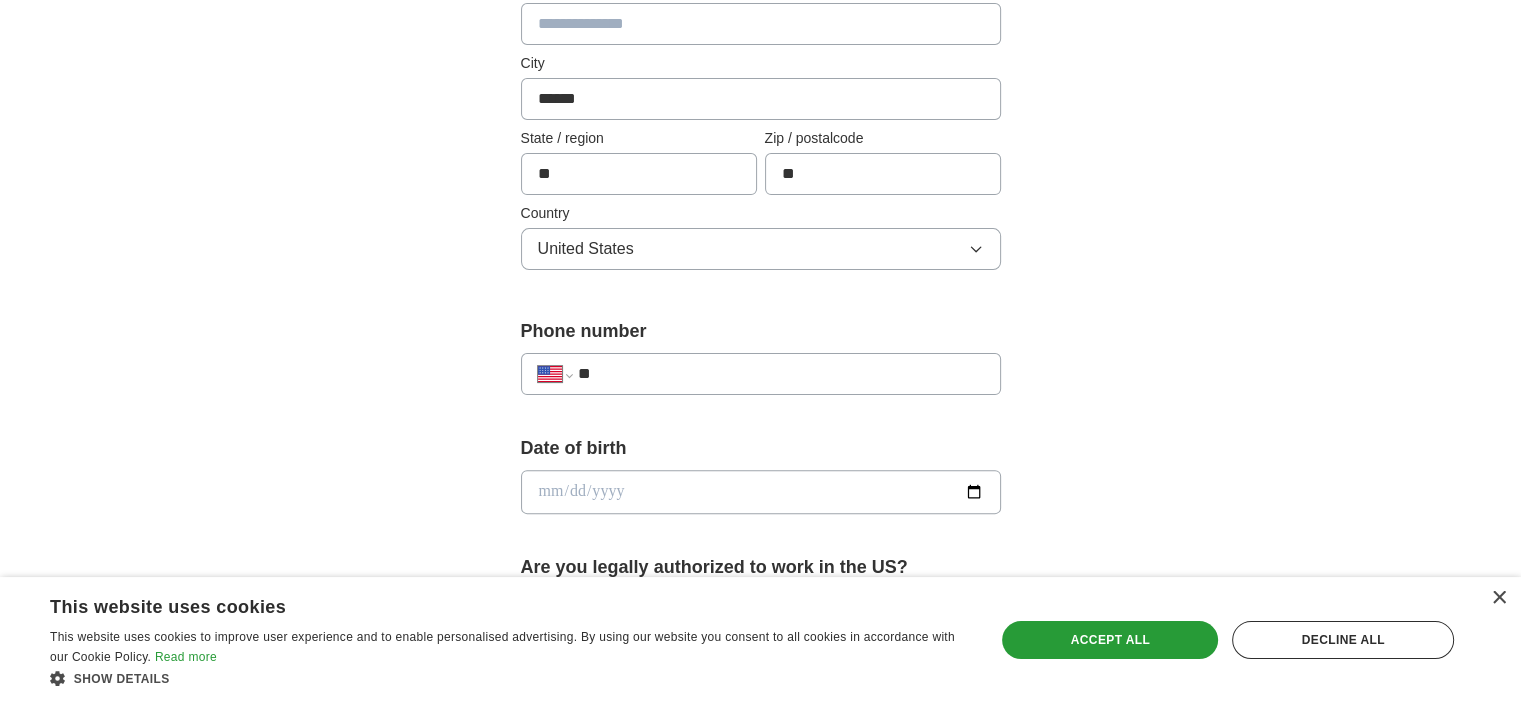 type on "*" 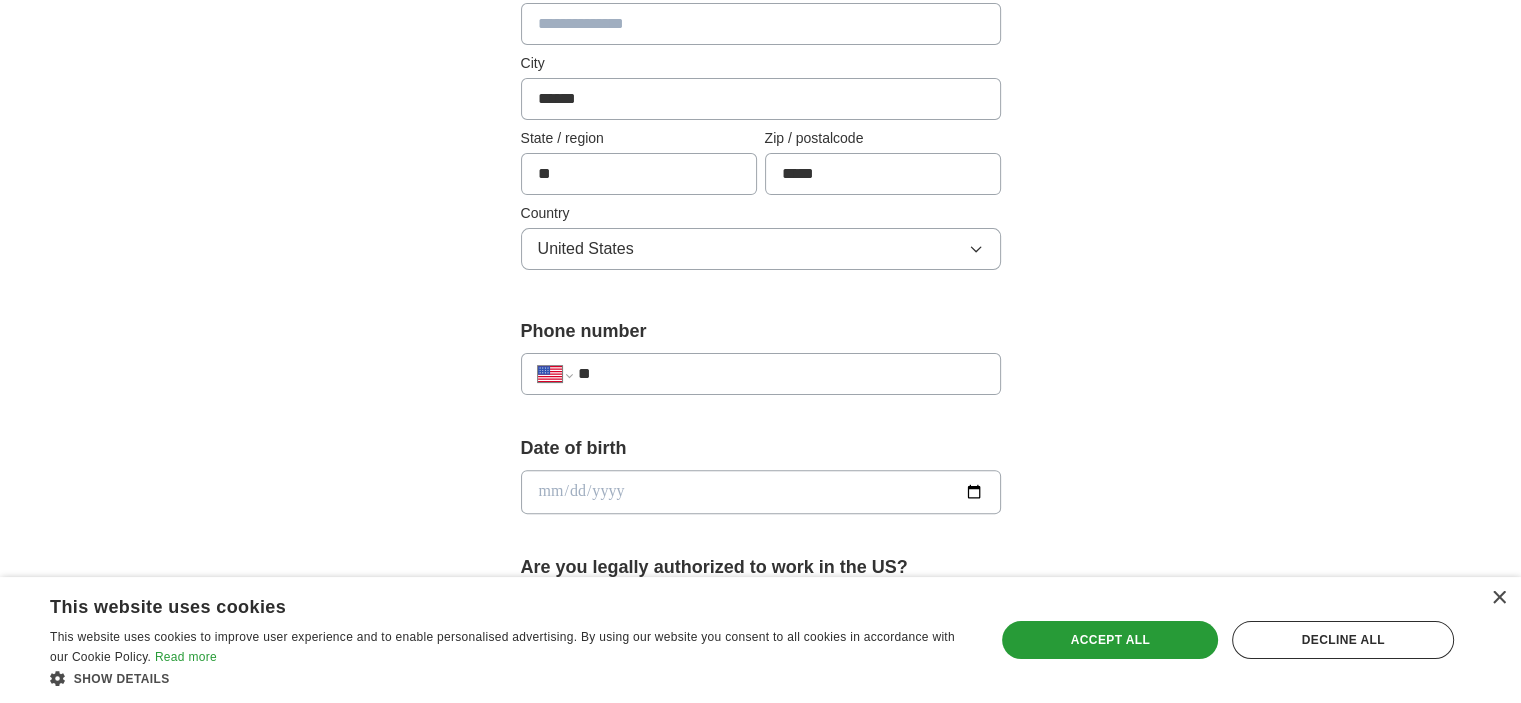 type on "*****" 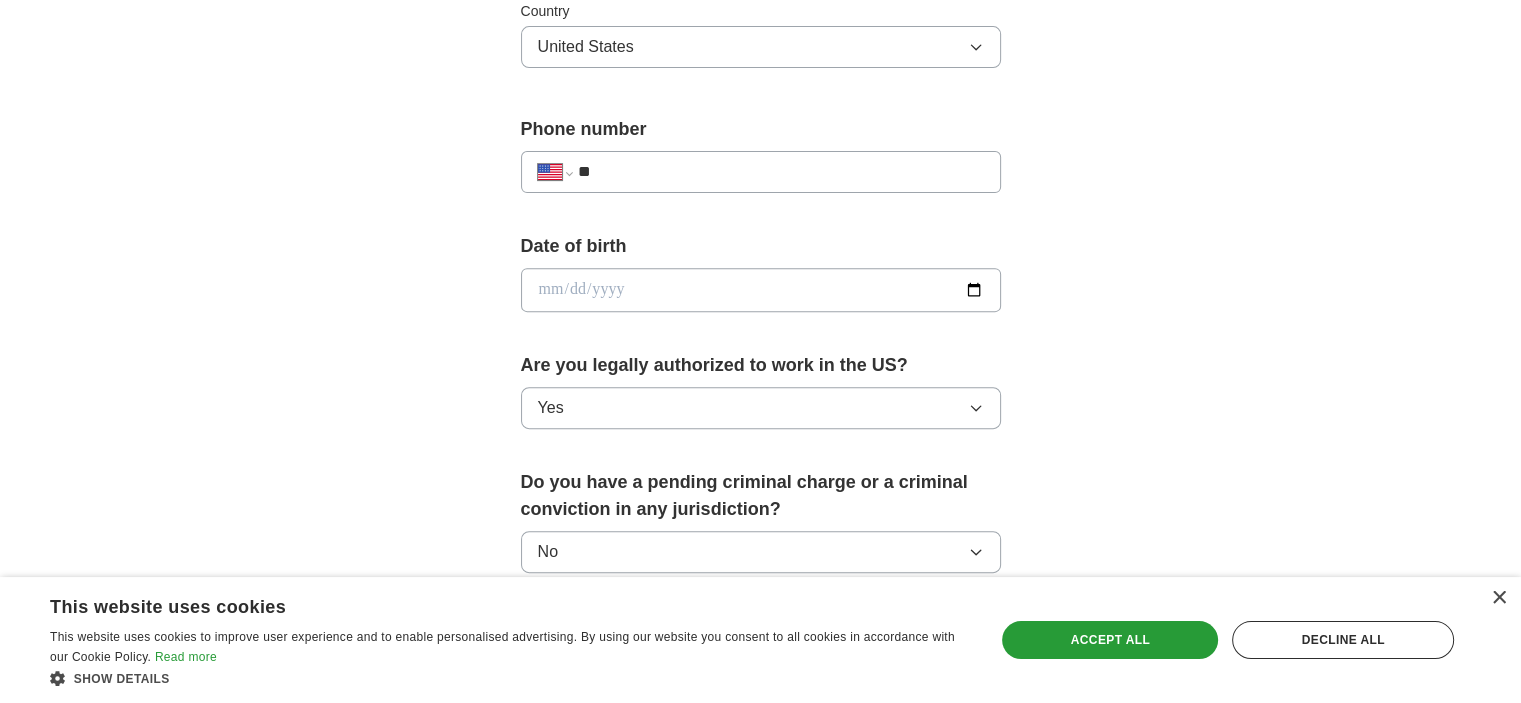 scroll, scrollTop: 767, scrollLeft: 0, axis: vertical 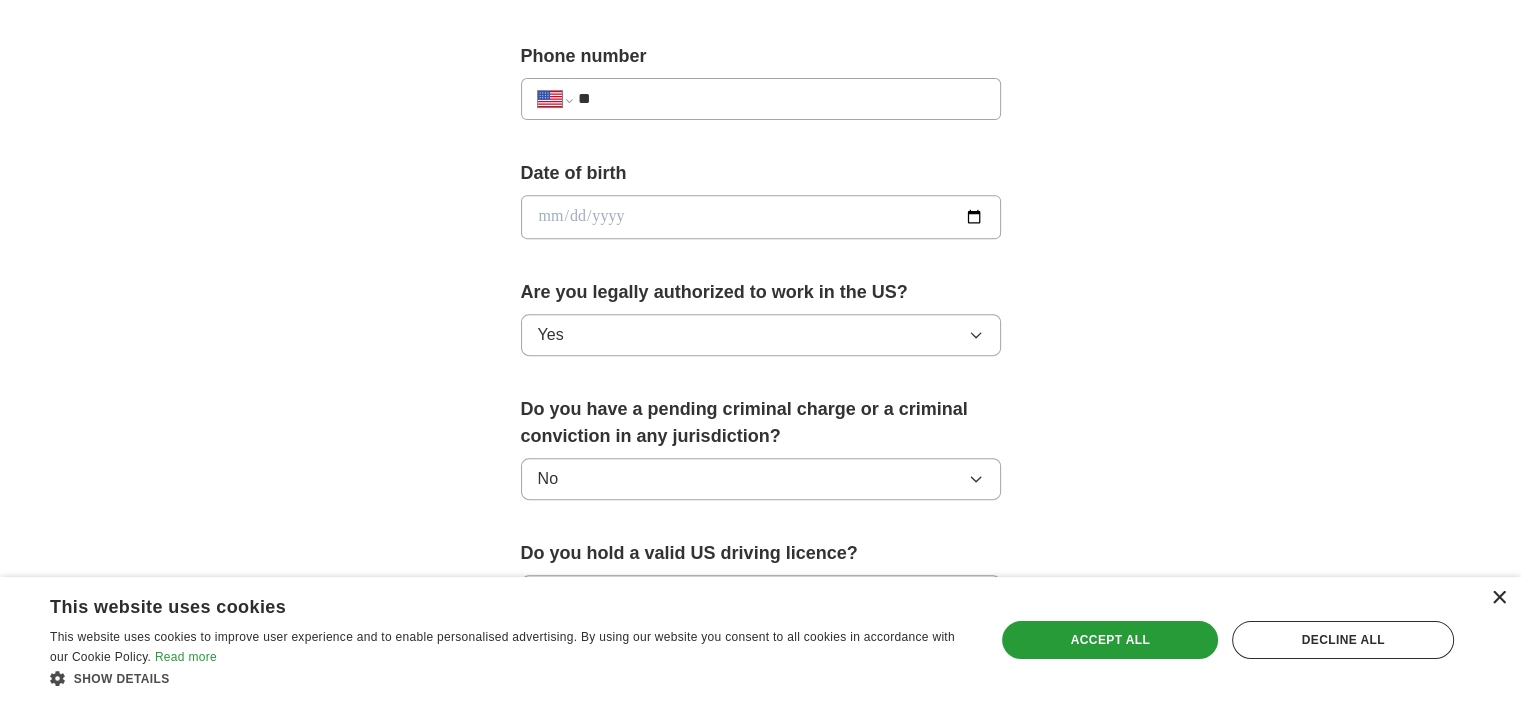 click on "×" at bounding box center (1498, 598) 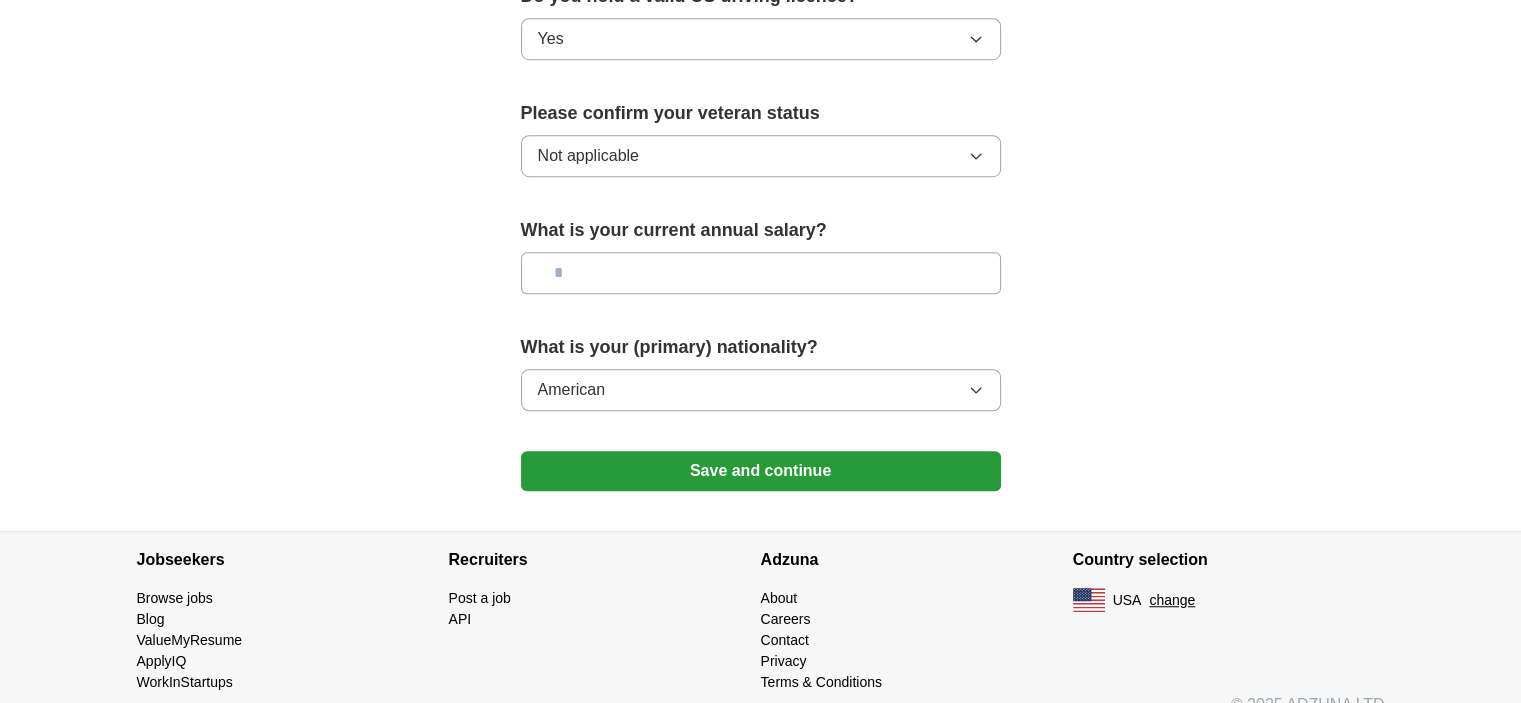 scroll, scrollTop: 1348, scrollLeft: 0, axis: vertical 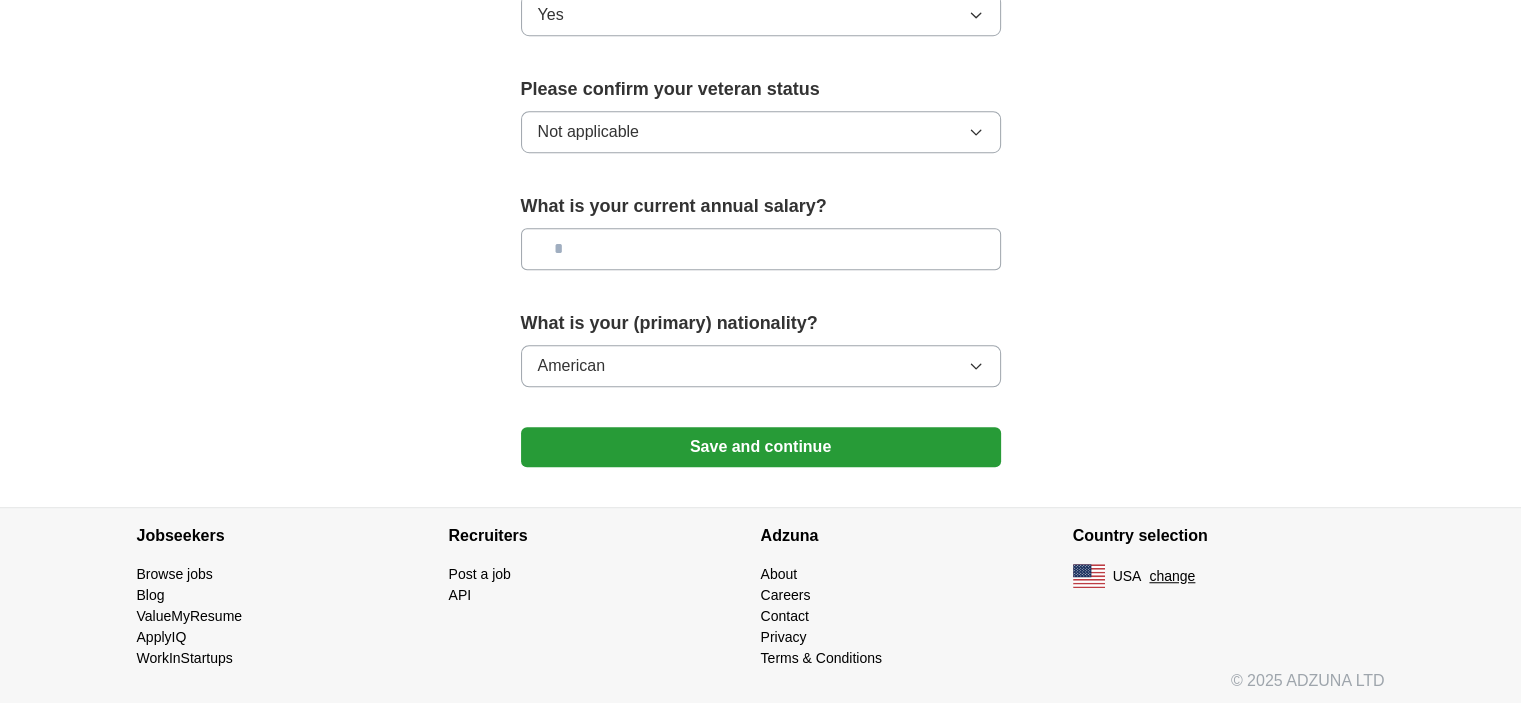 click on "Save and continue" at bounding box center [761, 447] 